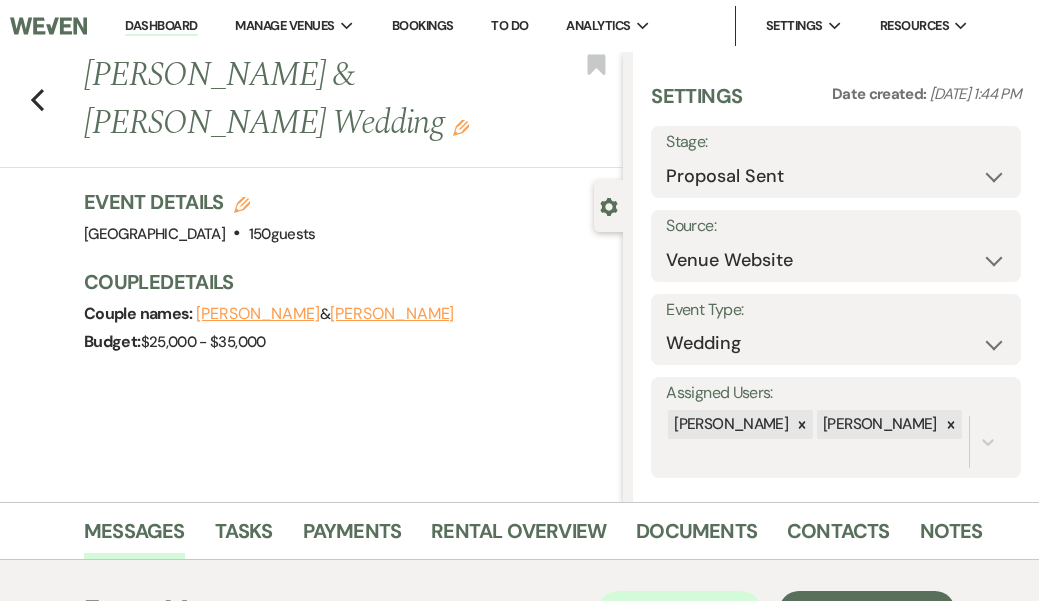 select on "6" 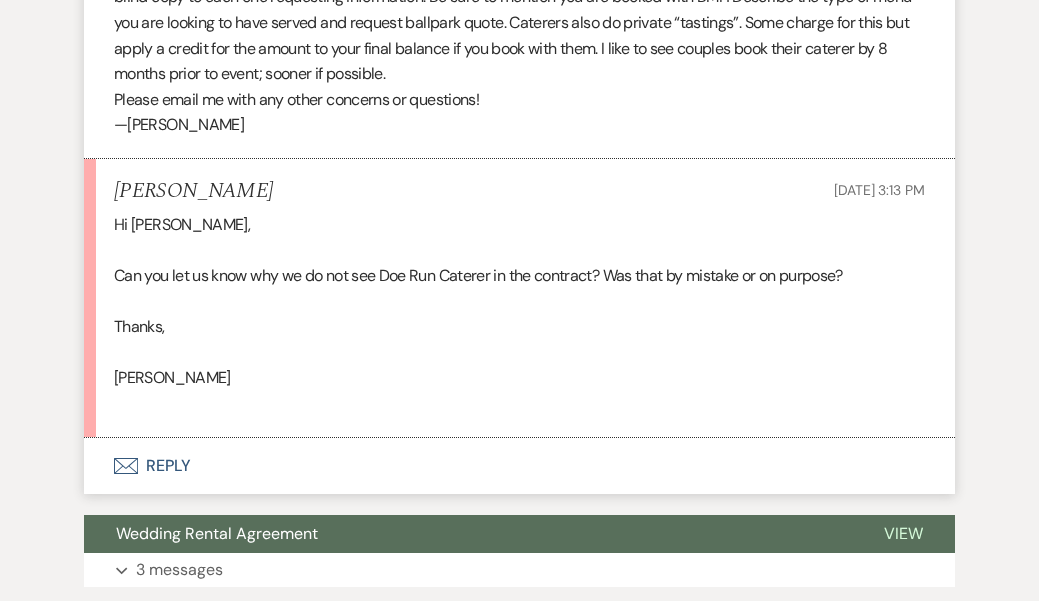 scroll, scrollTop: 0, scrollLeft: 0, axis: both 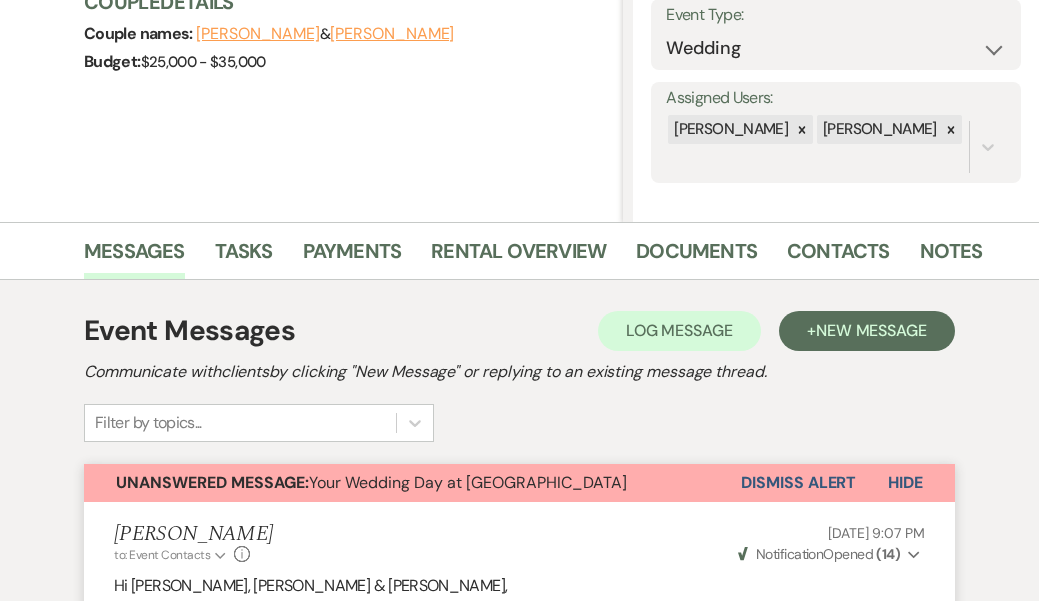 click on "Hide" at bounding box center (905, 482) 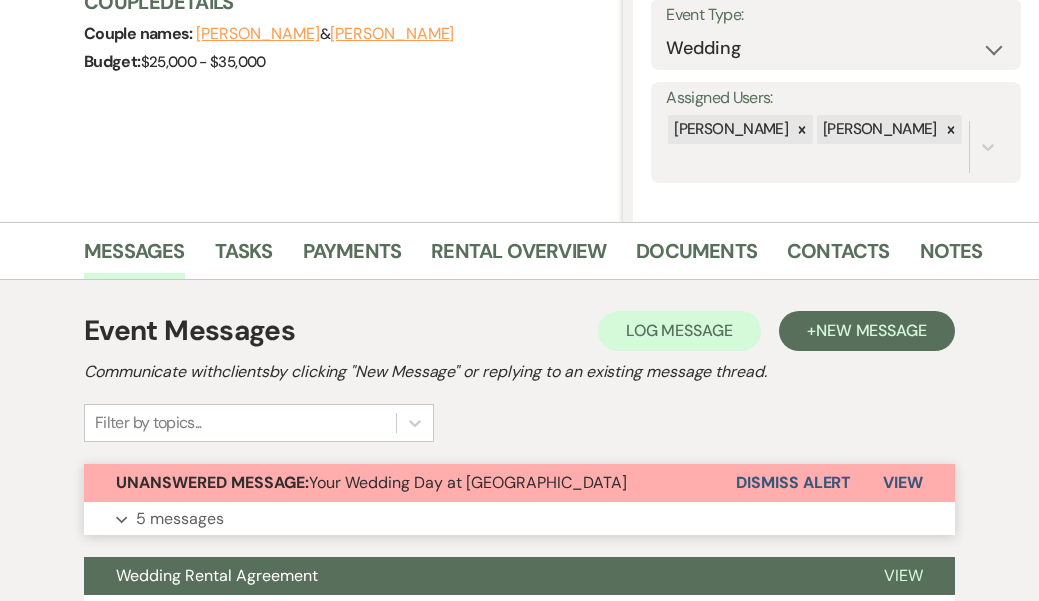 click on "Dismiss Alert" at bounding box center [793, 483] 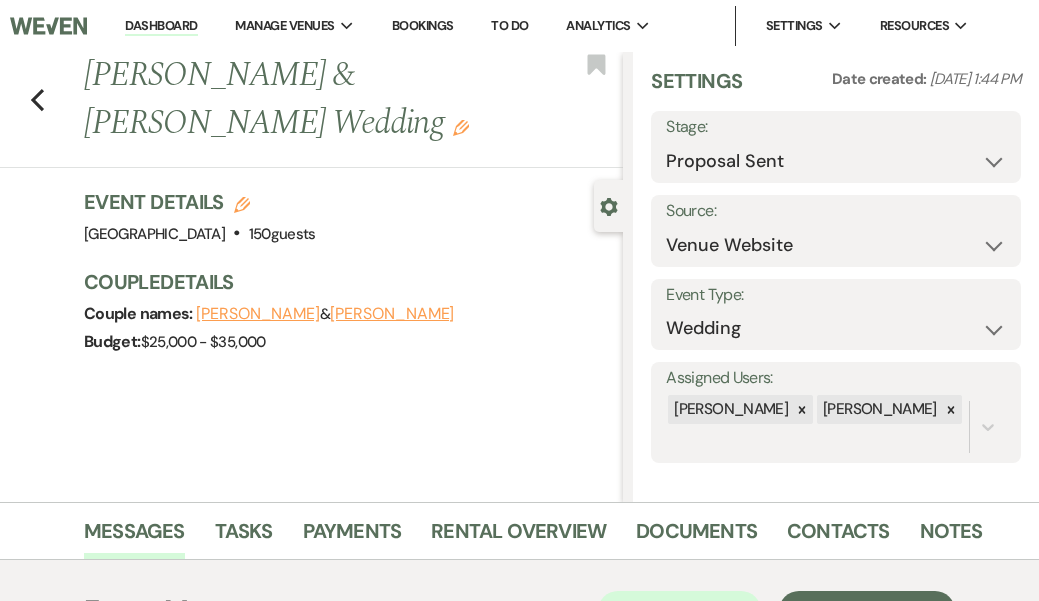 scroll, scrollTop: -1, scrollLeft: 0, axis: vertical 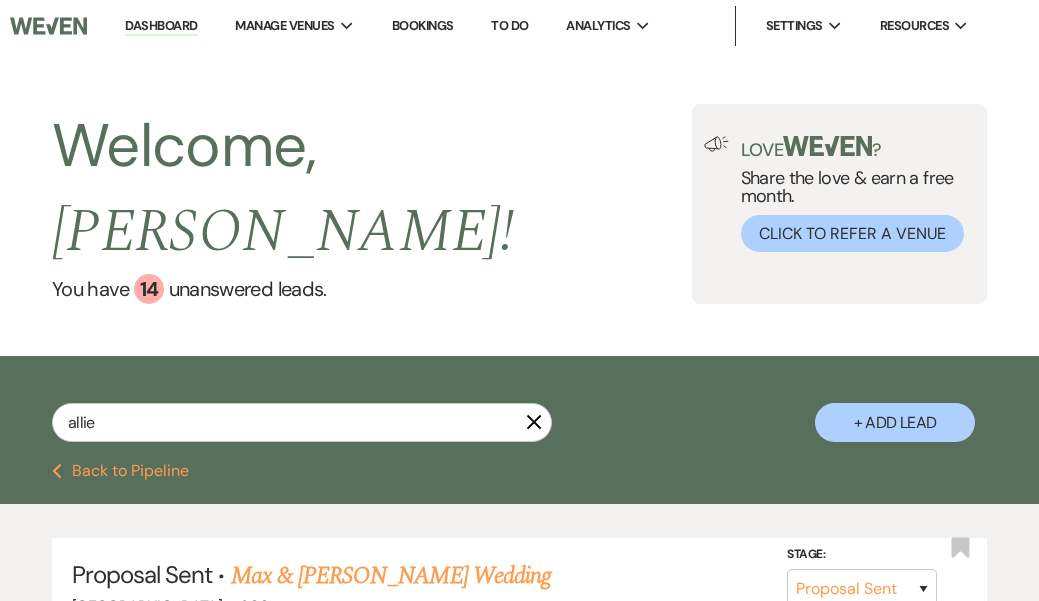 select on "6" 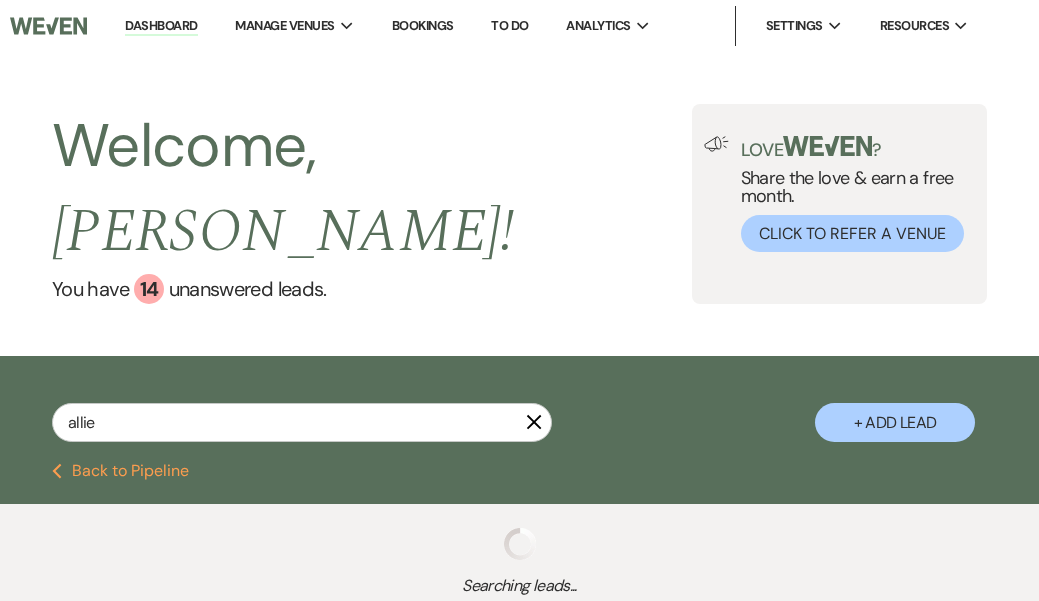 select on "6" 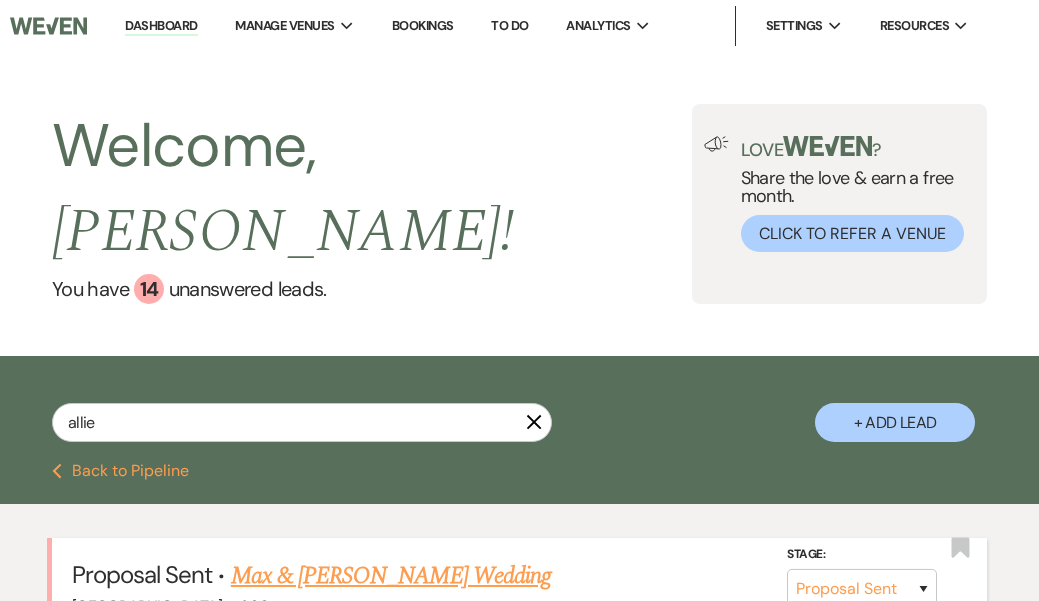 type on "allie" 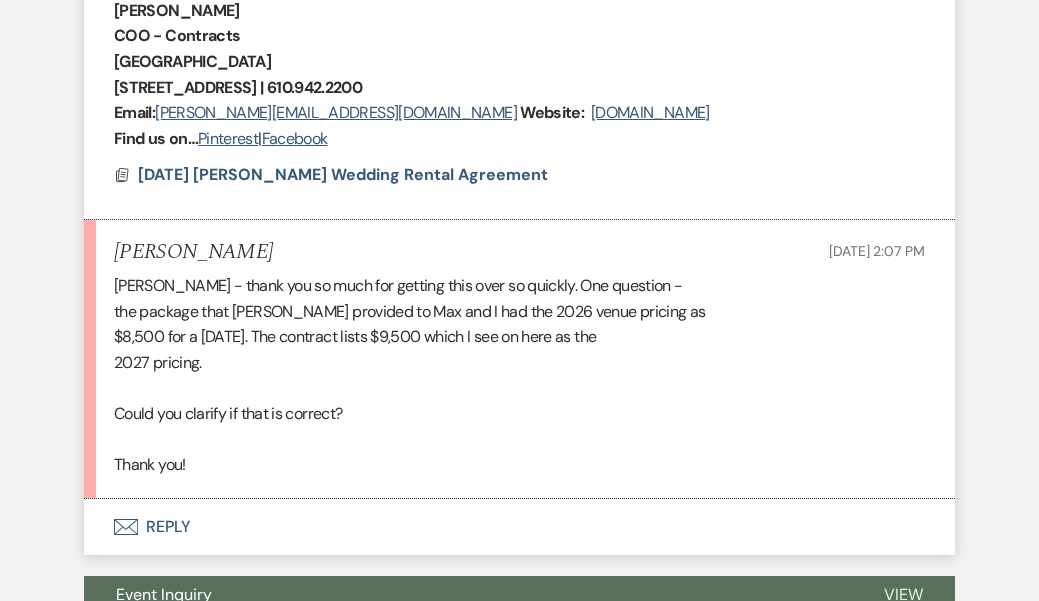 scroll, scrollTop: 3944, scrollLeft: 0, axis: vertical 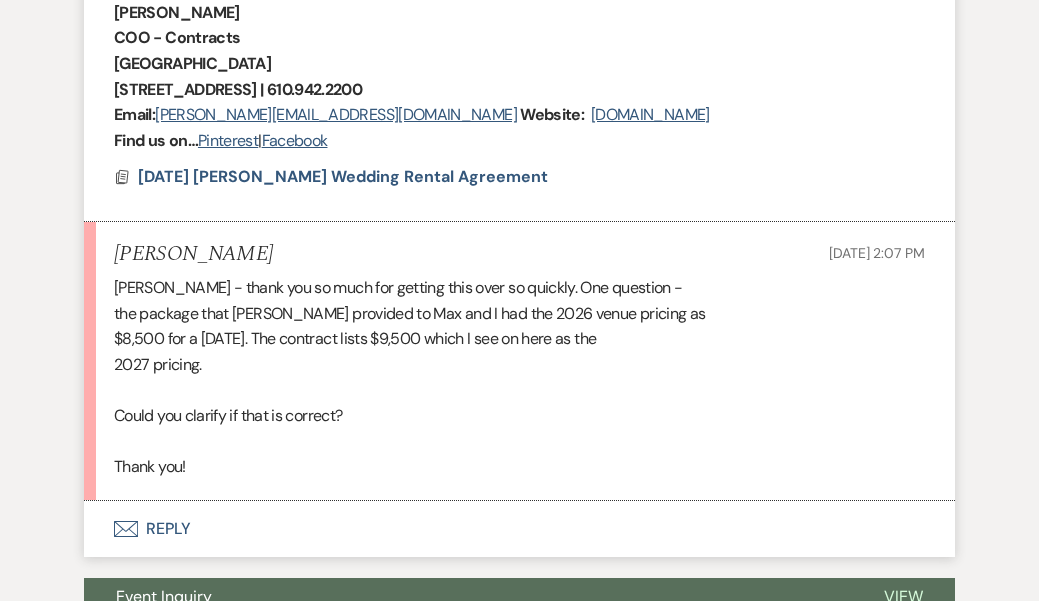 click on "Envelope Reply" at bounding box center [519, 529] 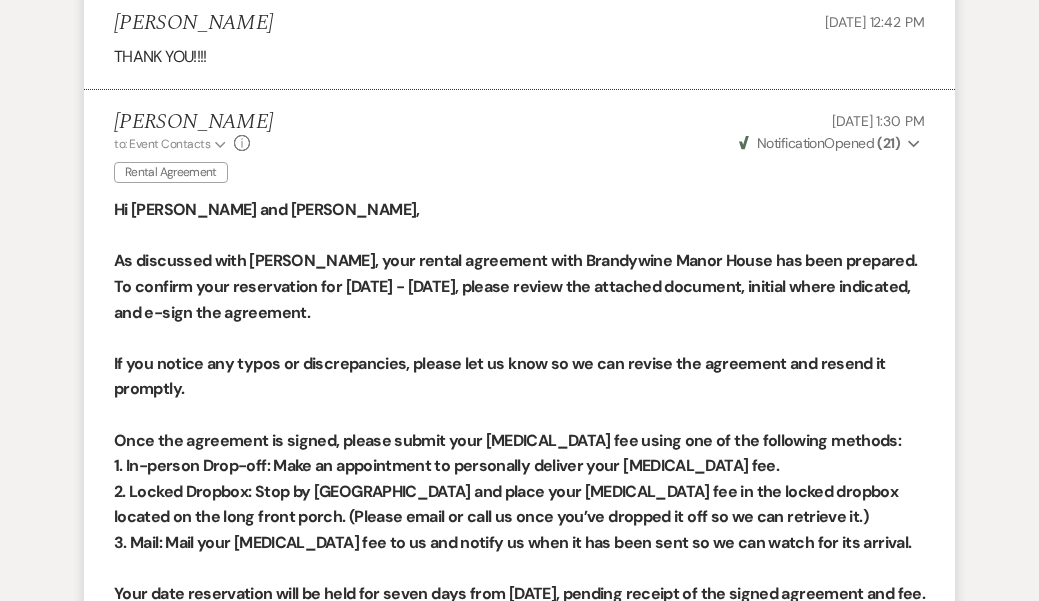scroll, scrollTop: 3130, scrollLeft: 0, axis: vertical 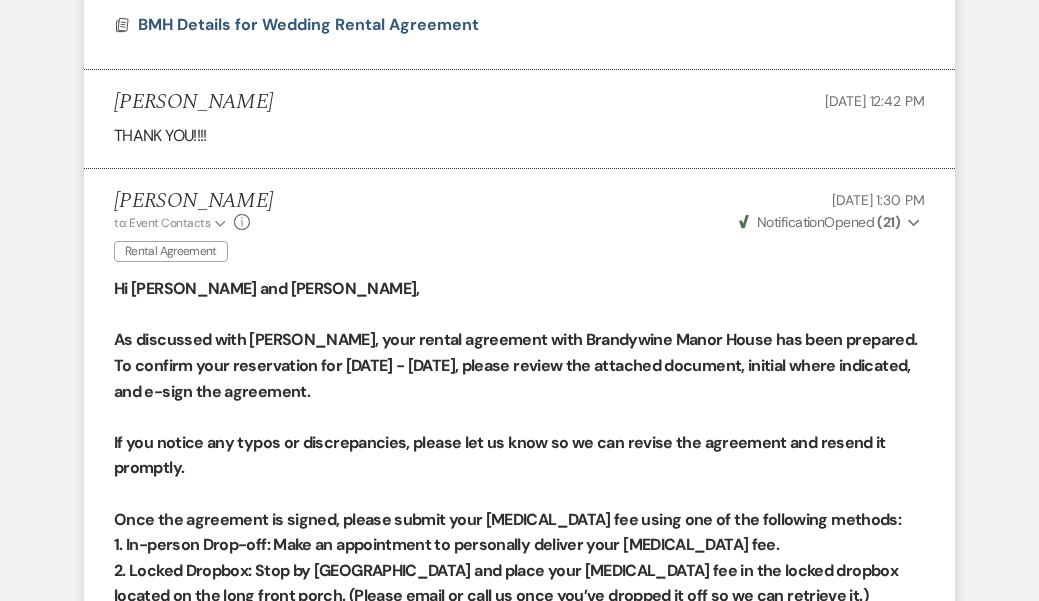 select on "6" 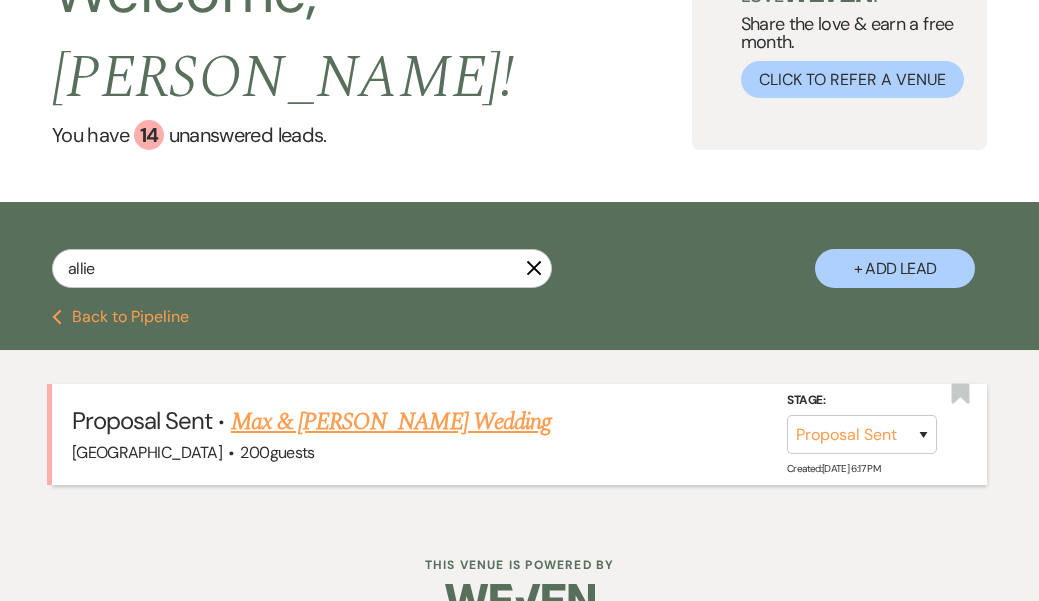 scroll, scrollTop: 152, scrollLeft: 0, axis: vertical 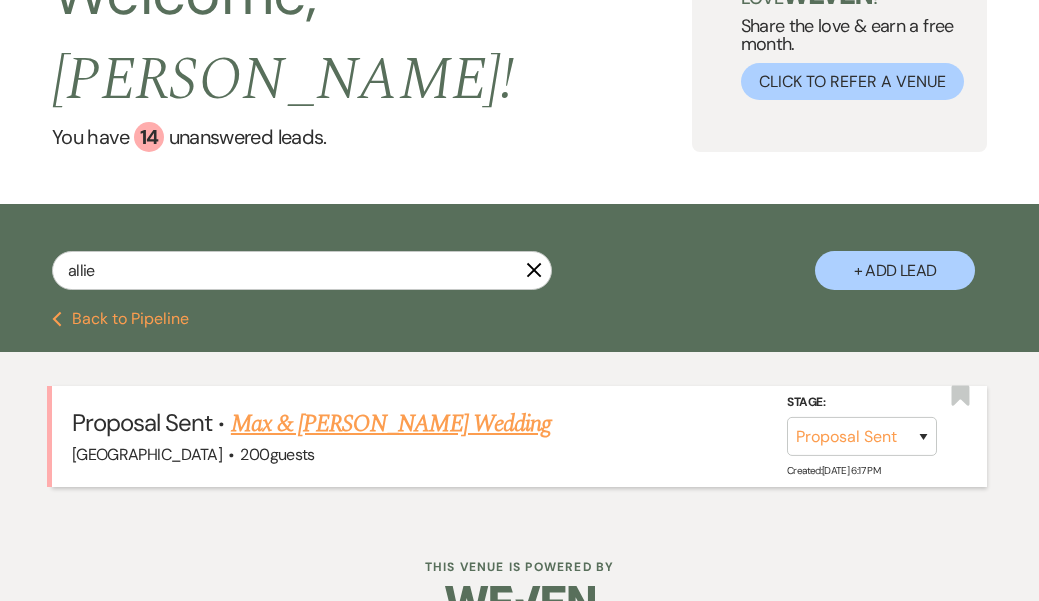 click on "Max & [PERSON_NAME] Wedding" at bounding box center (391, 424) 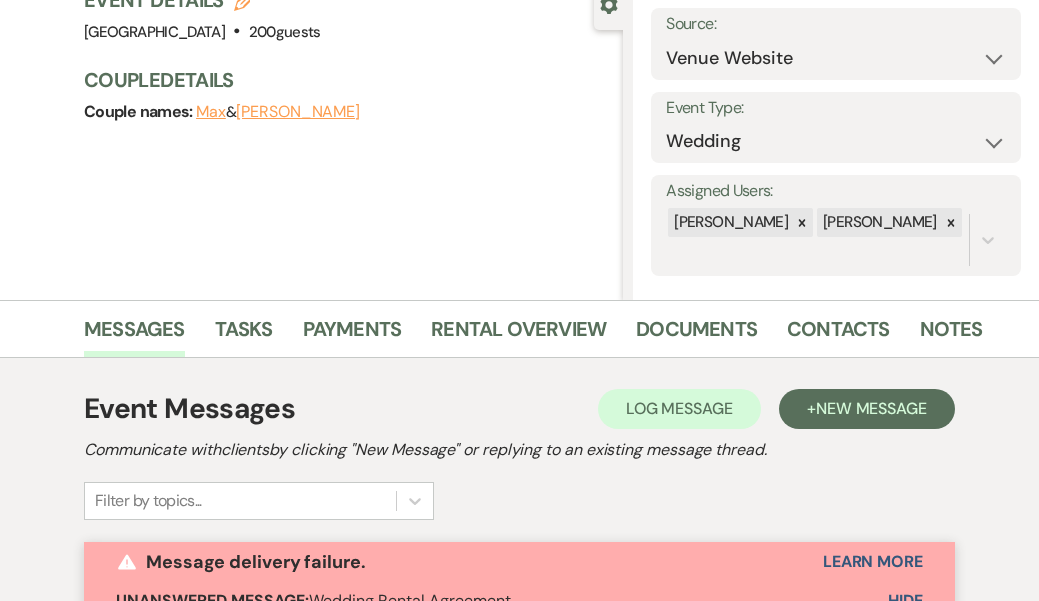 scroll, scrollTop: 197, scrollLeft: 0, axis: vertical 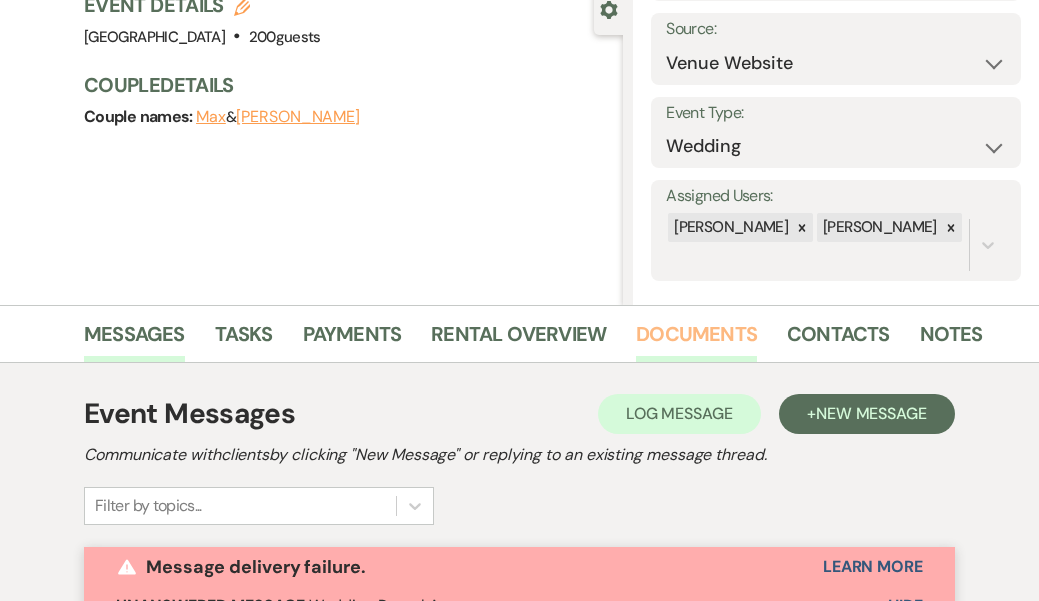 click on "Documents" at bounding box center (696, 340) 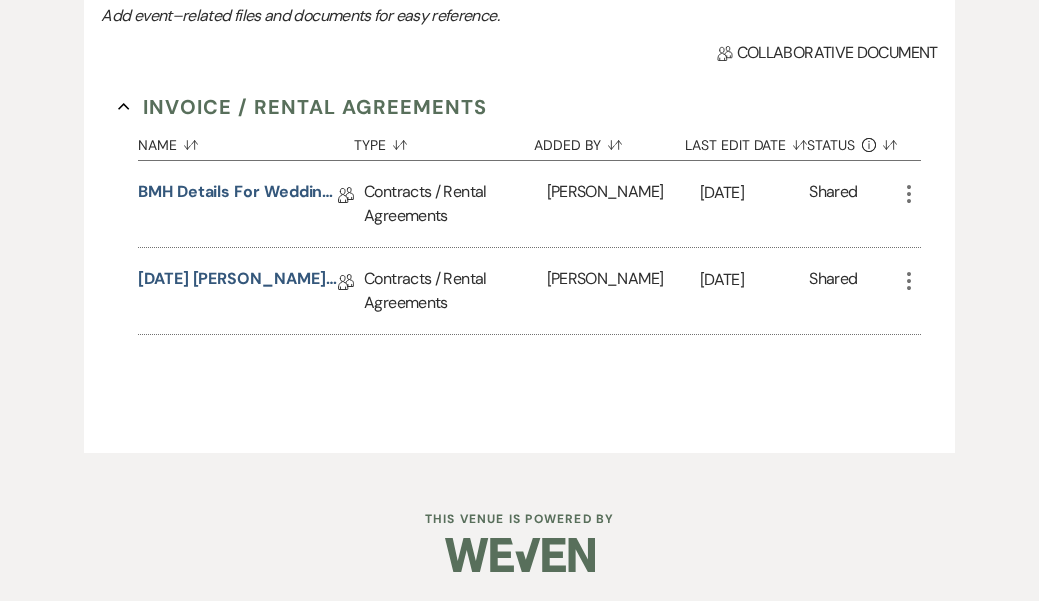 scroll, scrollTop: 655, scrollLeft: 0, axis: vertical 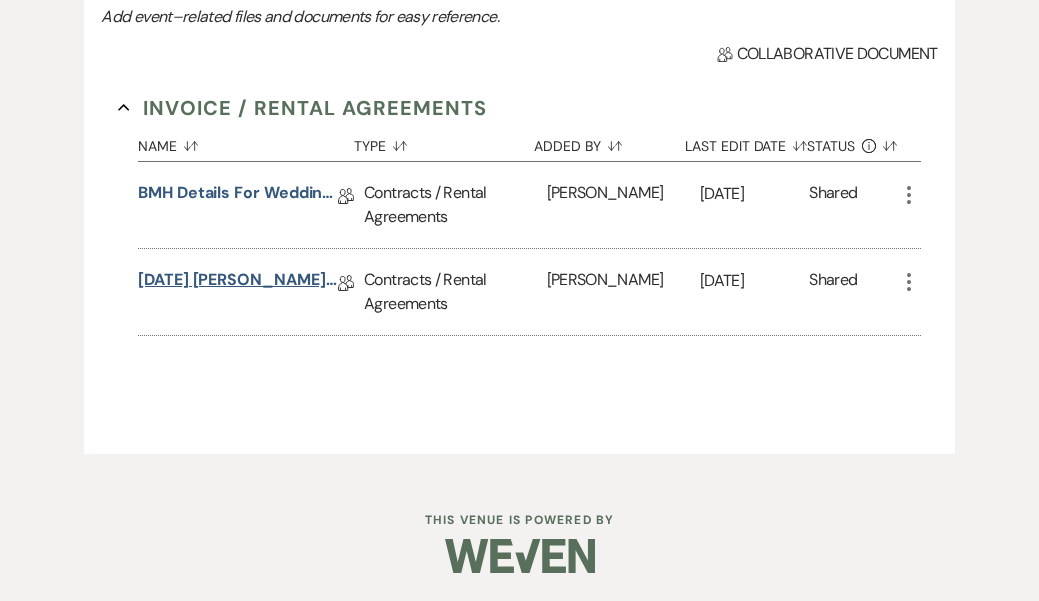 click on "[DATE] [PERSON_NAME] Wedding Rental Agreement" at bounding box center [238, 283] 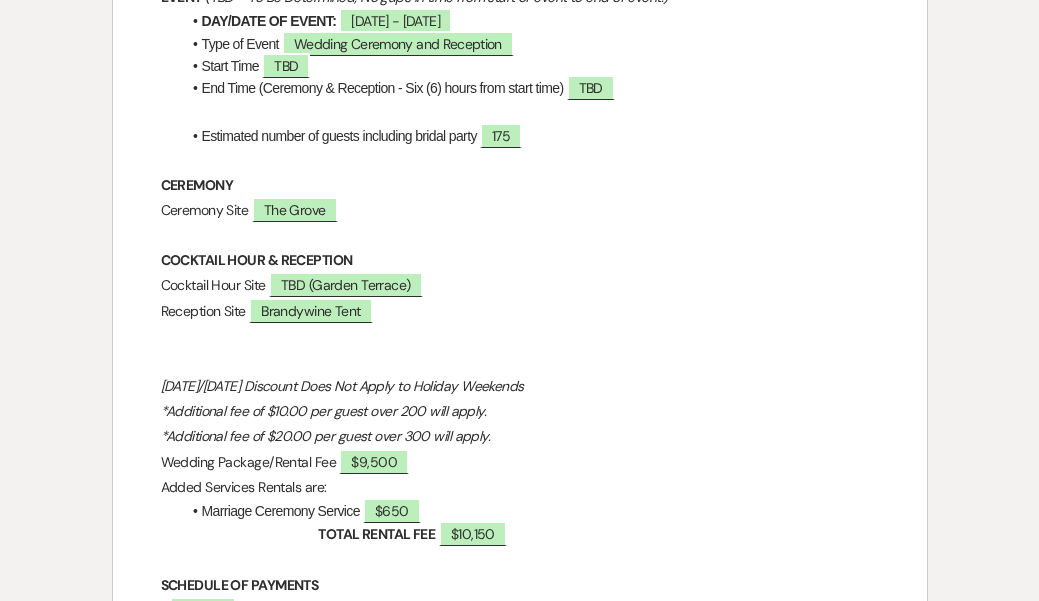 scroll, scrollTop: 1053, scrollLeft: 0, axis: vertical 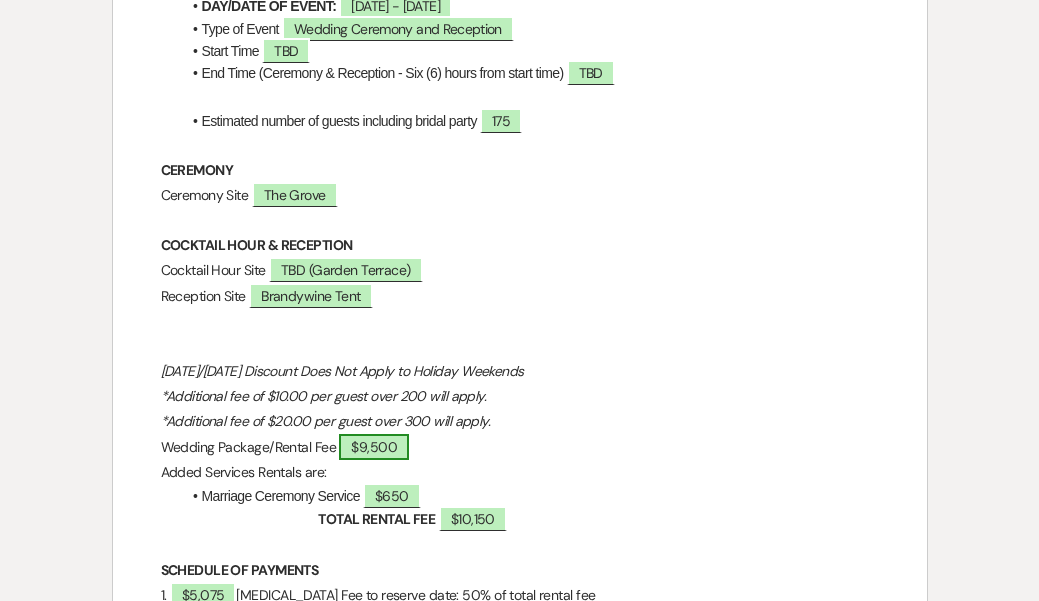 click on "$9,500" at bounding box center [374, 447] 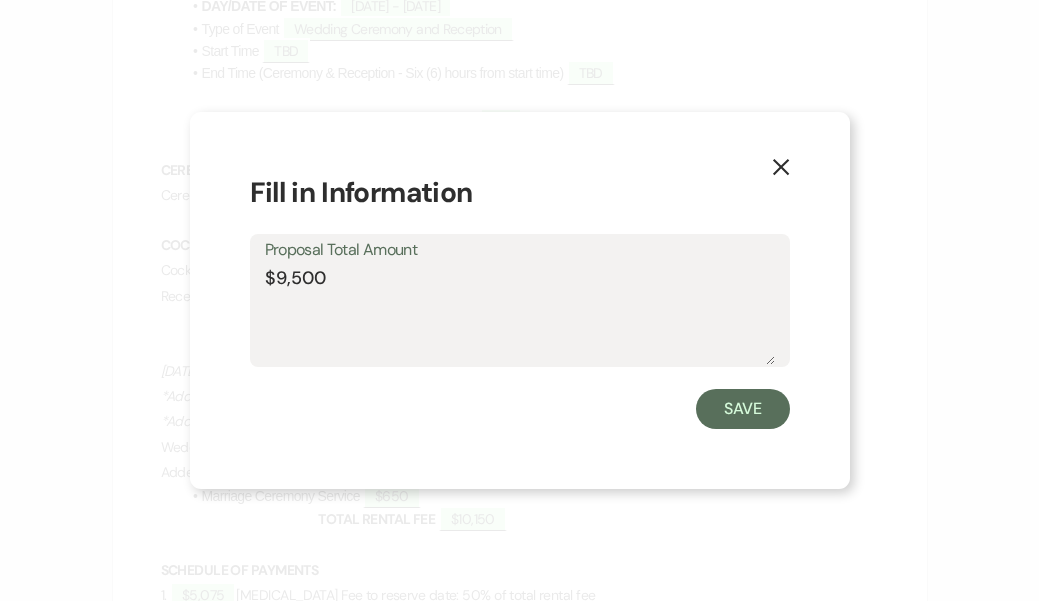 click on "$9,500" at bounding box center [520, 315] 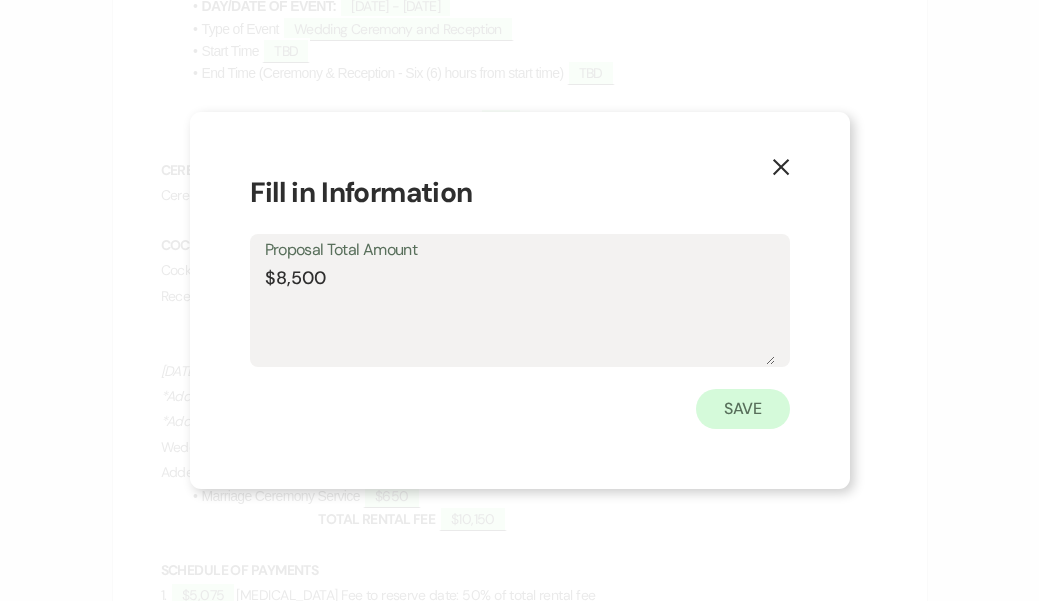 type on "$8,500" 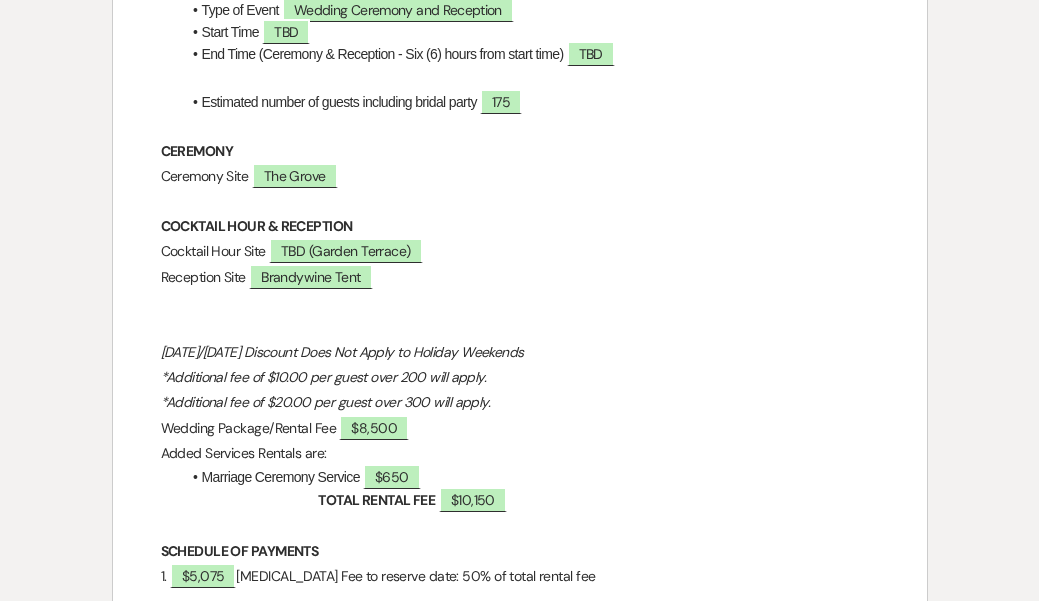 scroll, scrollTop: 1077, scrollLeft: 0, axis: vertical 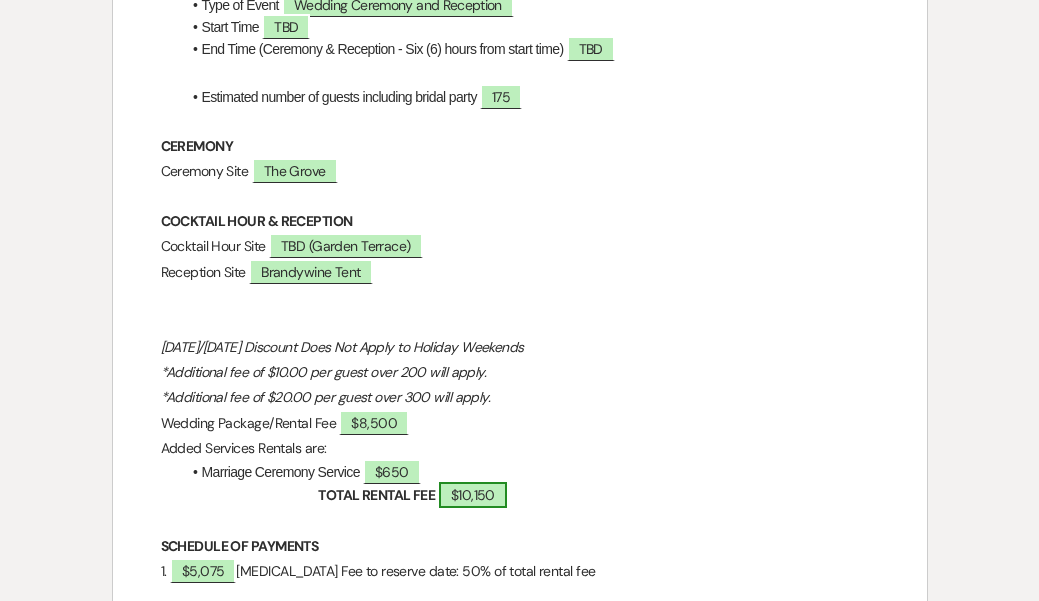 click on "$10,150" at bounding box center (473, 495) 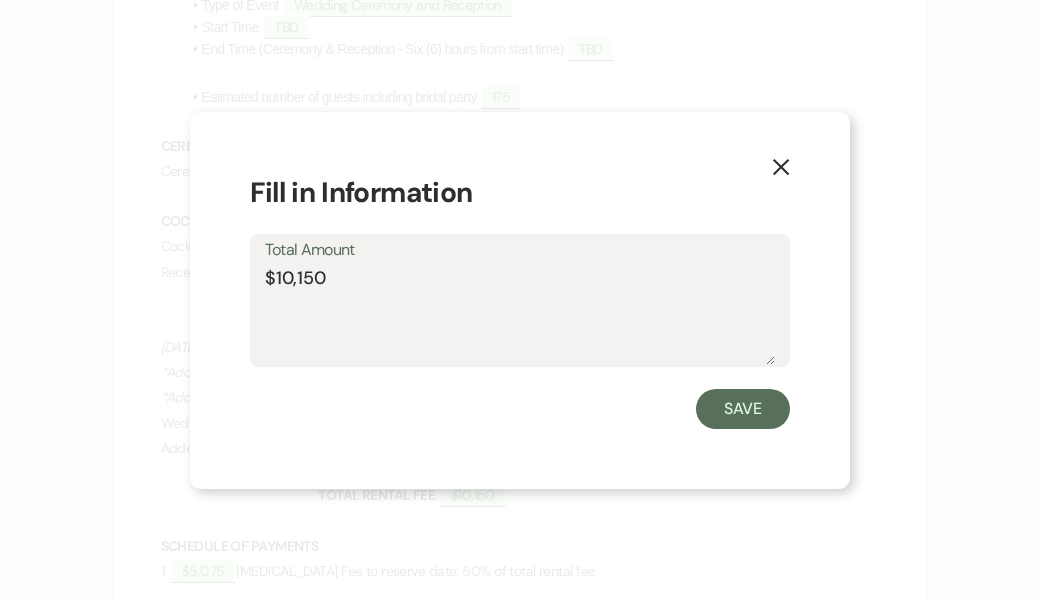 drag, startPoint x: 292, startPoint y: 276, endPoint x: 275, endPoint y: 276, distance: 17 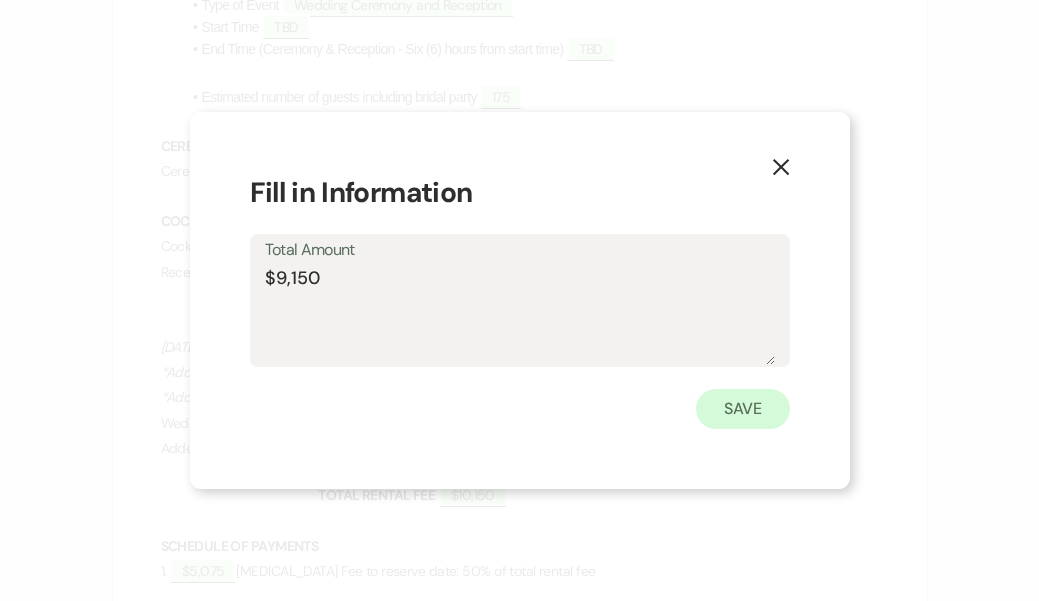 type on "$9,150" 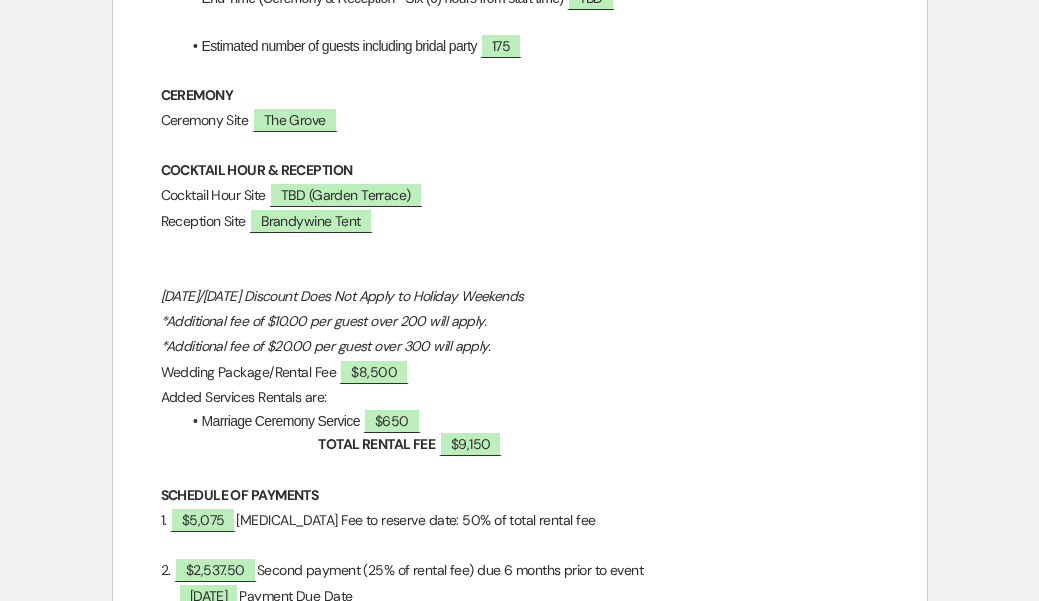 scroll, scrollTop: 1158, scrollLeft: 0, axis: vertical 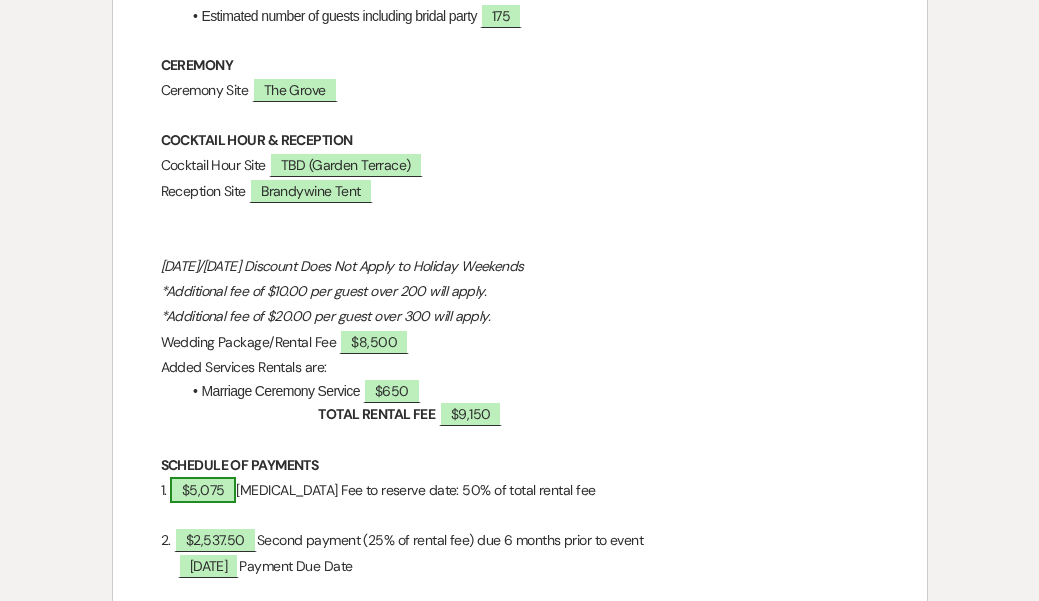 click on "$5,075" at bounding box center [203, 490] 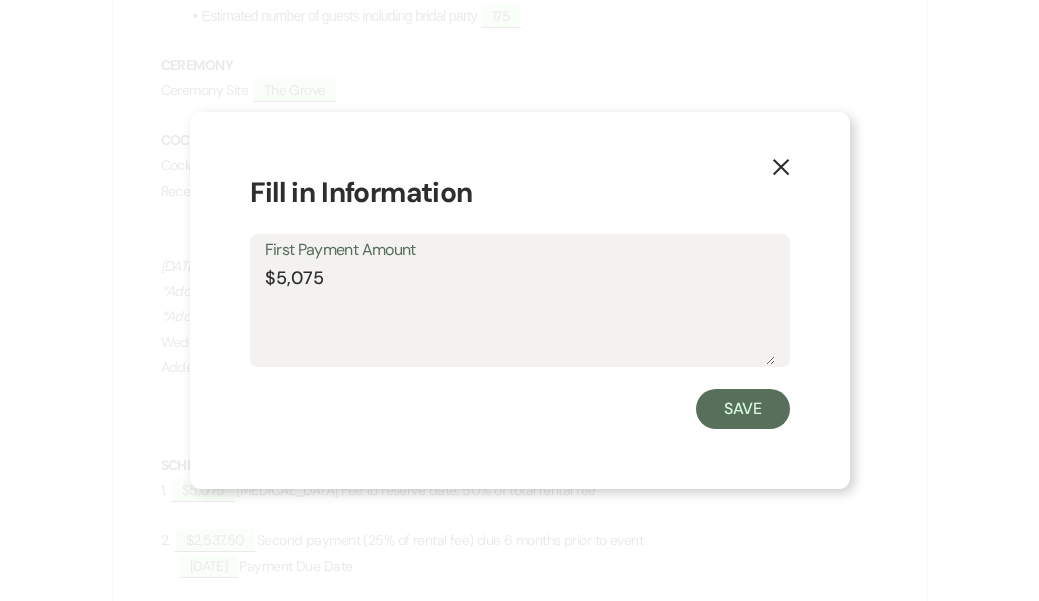drag, startPoint x: 324, startPoint y: 277, endPoint x: 277, endPoint y: 278, distance: 47.010635 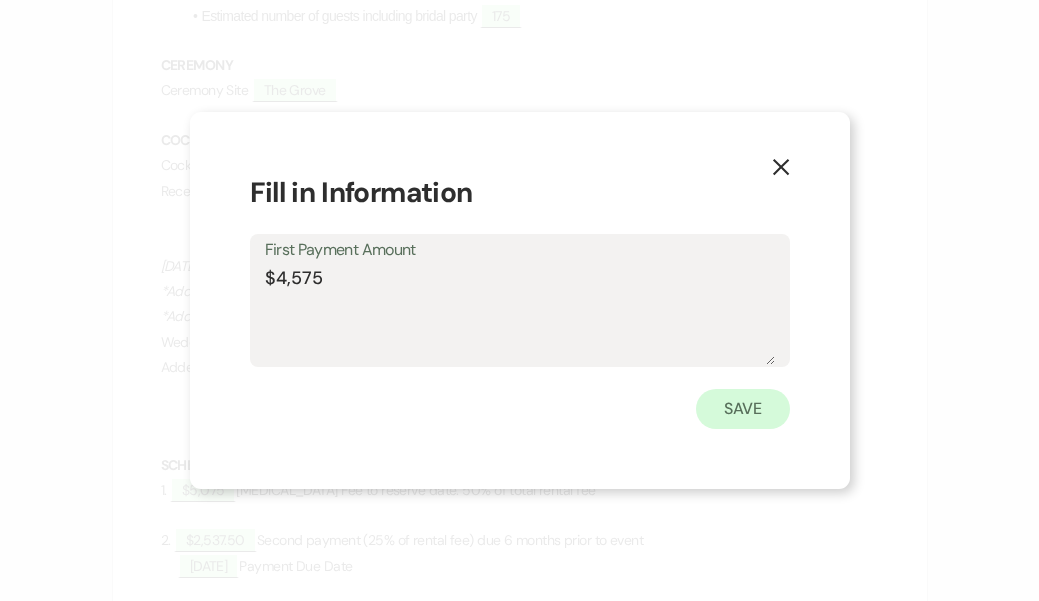type on "$4,575" 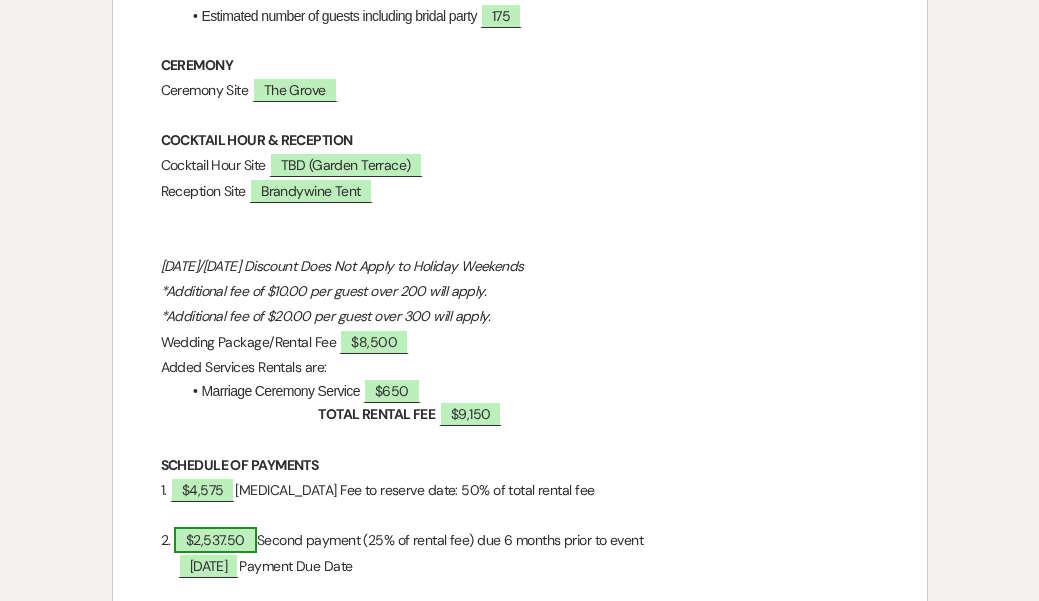 click on "$2,537.50" at bounding box center [215, 540] 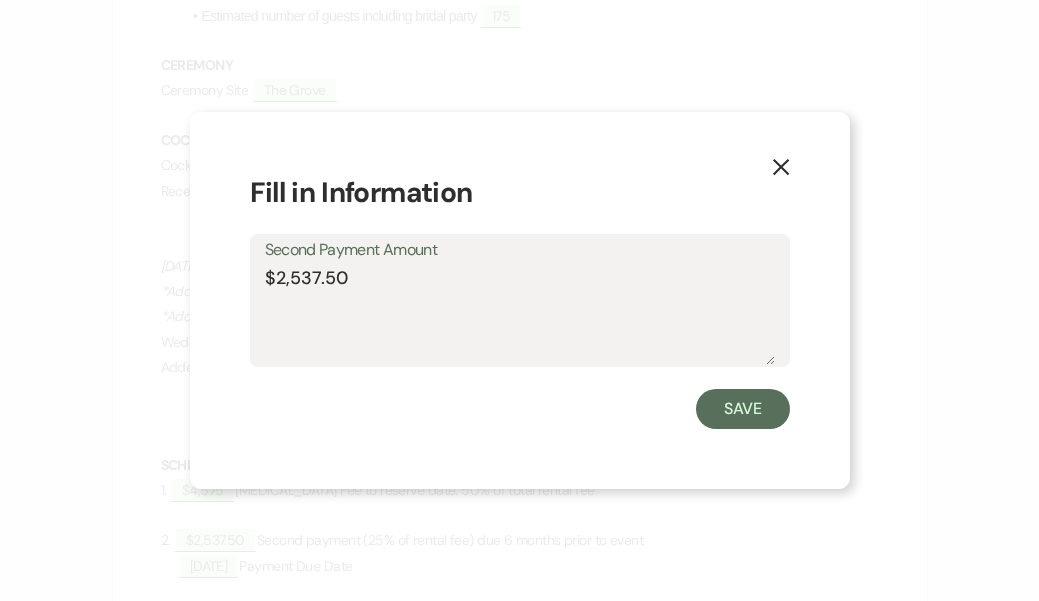 drag, startPoint x: 351, startPoint y: 278, endPoint x: 291, endPoint y: 277, distance: 60.00833 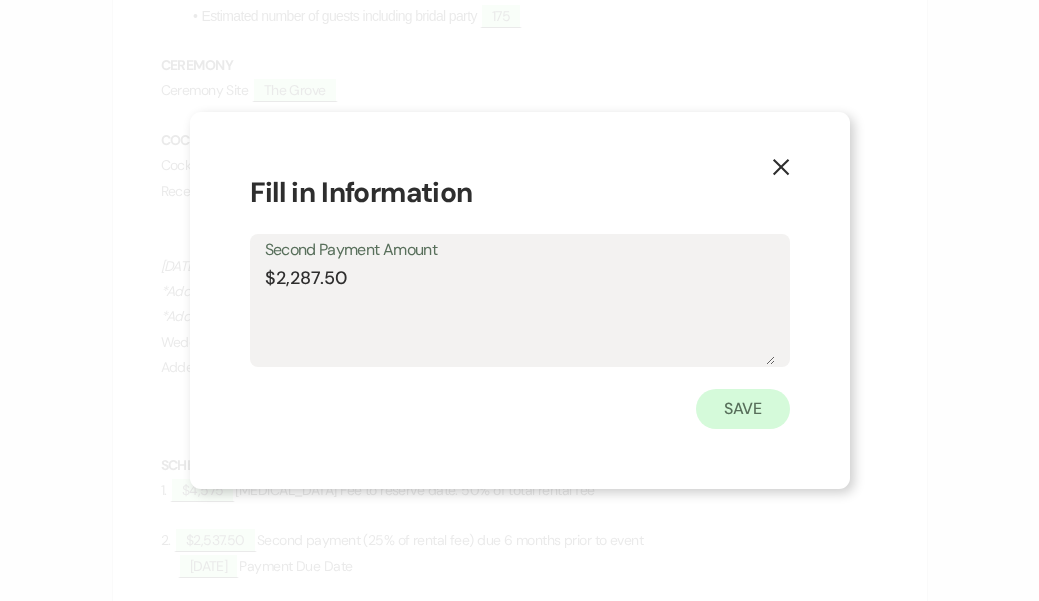 type on "$2,287.50" 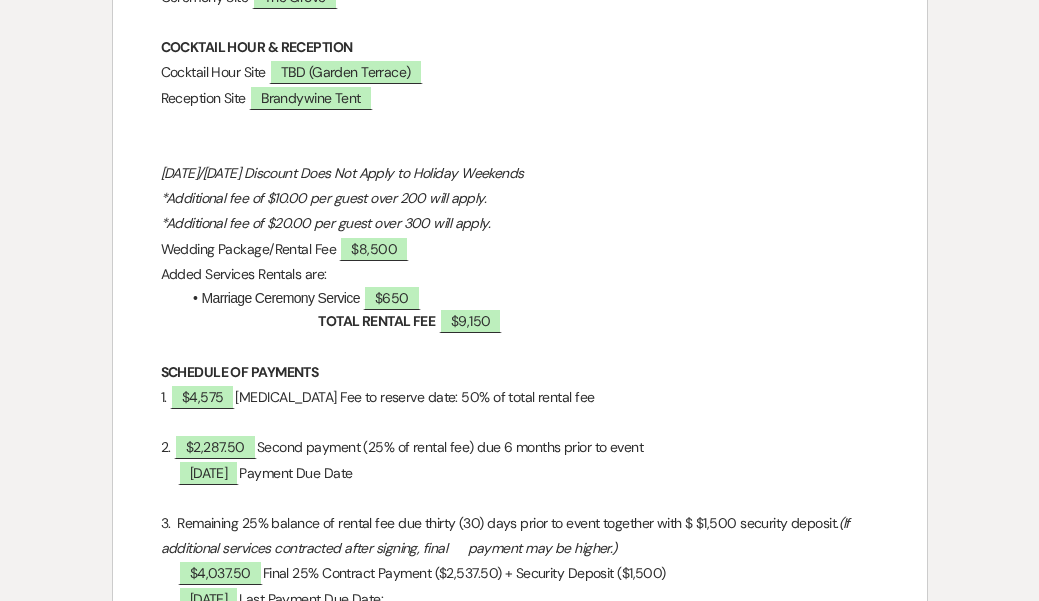 scroll, scrollTop: 1253, scrollLeft: 0, axis: vertical 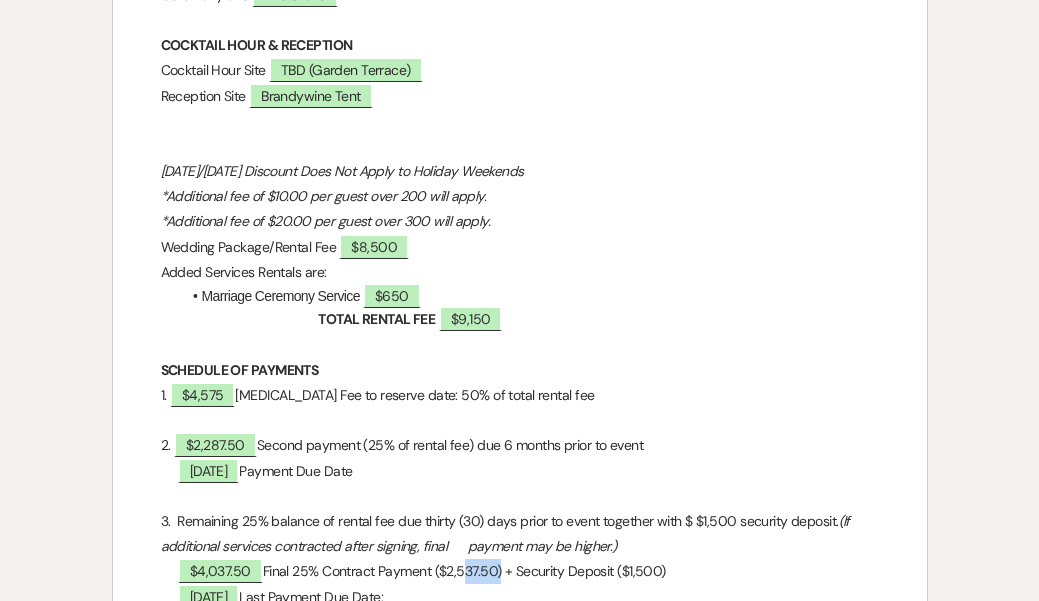 drag, startPoint x: 499, startPoint y: 558, endPoint x: 462, endPoint y: 556, distance: 37.054016 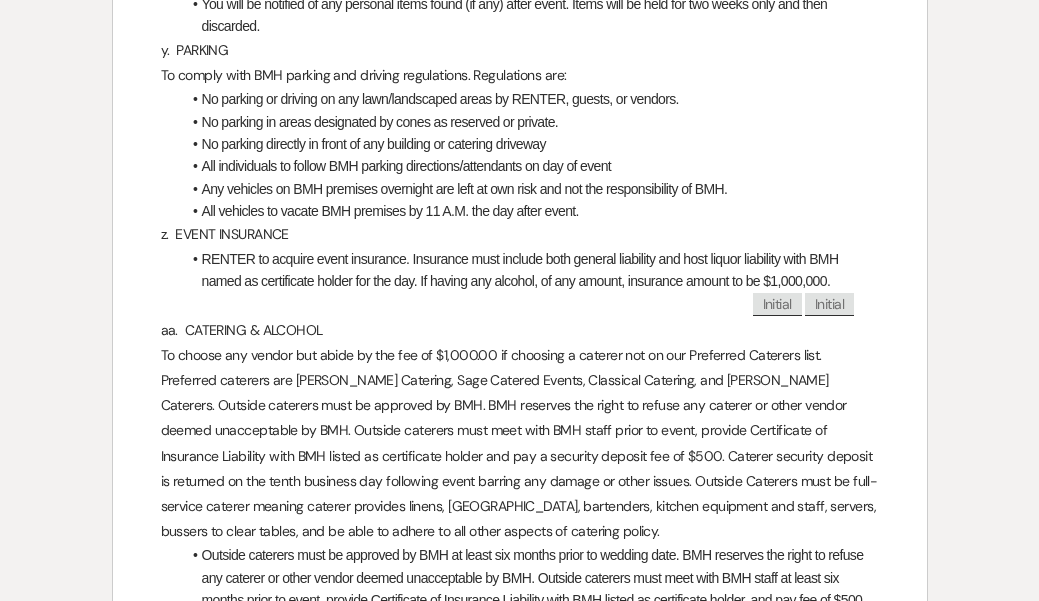scroll, scrollTop: 6531, scrollLeft: 0, axis: vertical 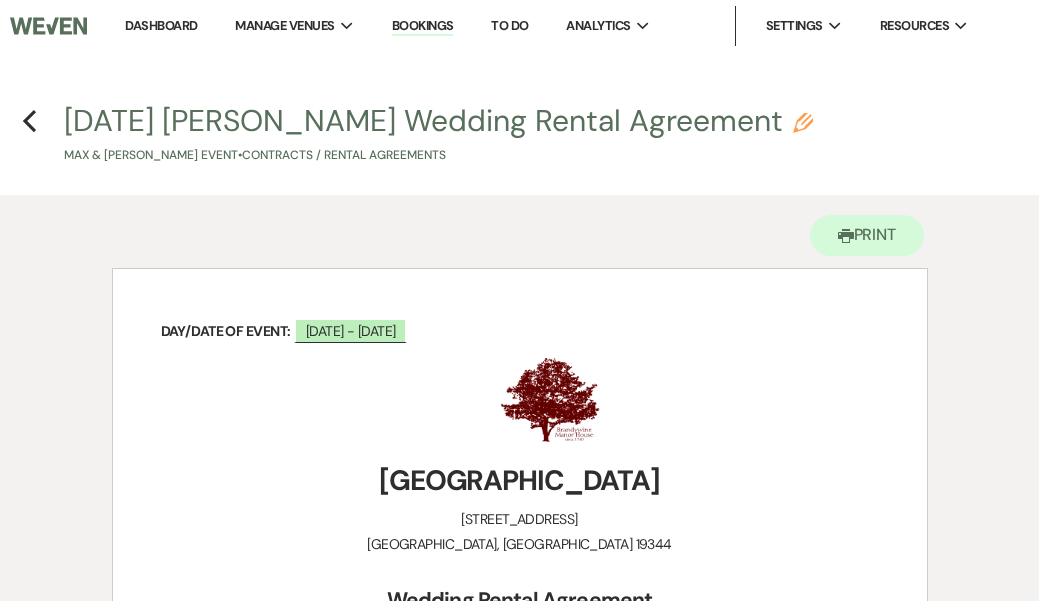 click on "Pencil" 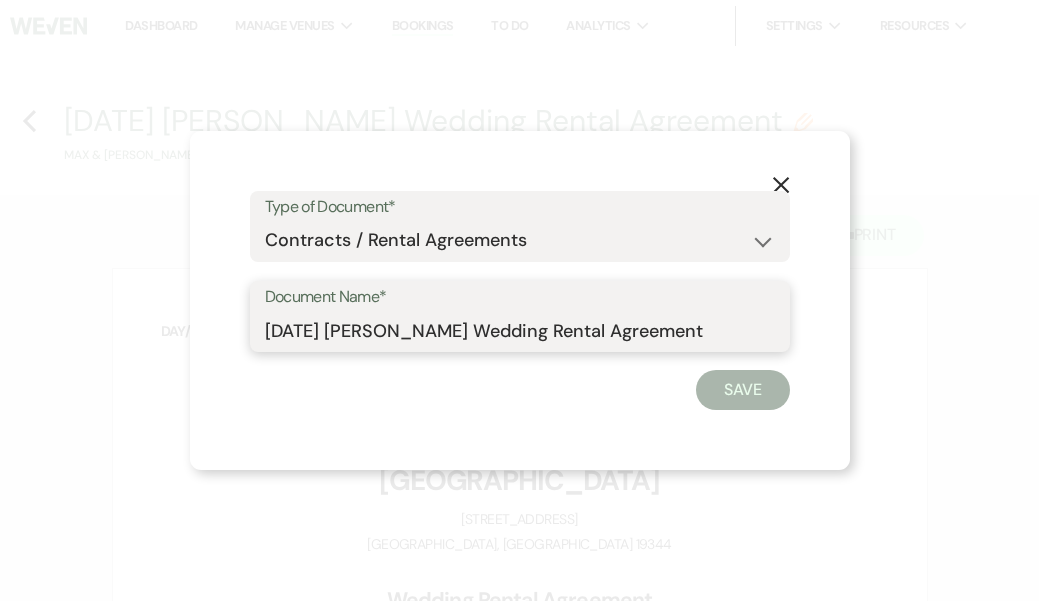 click on "[DATE] [PERSON_NAME] Wedding Rental Agreement" at bounding box center (520, 330) 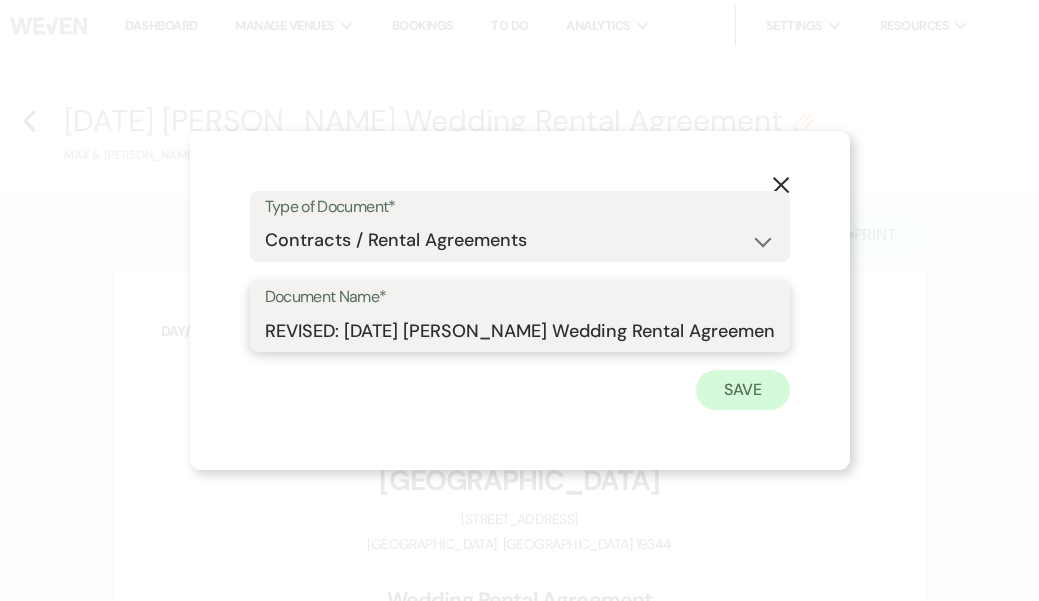 type on "REVISED: [DATE] [PERSON_NAME] Wedding Rental Agreement" 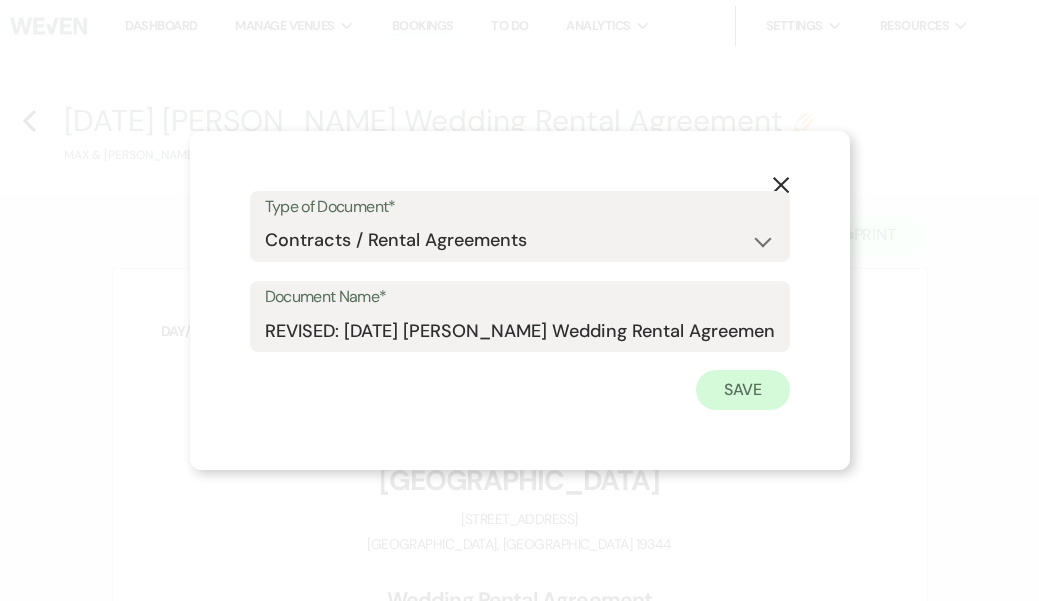 click on "Save" at bounding box center (743, 390) 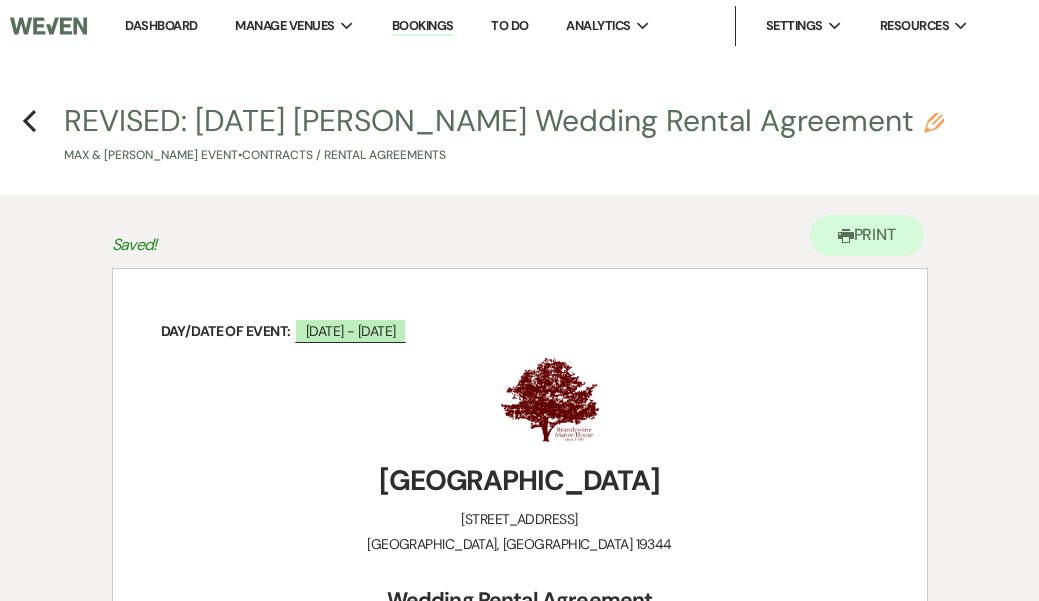 scroll, scrollTop: 0, scrollLeft: 0, axis: both 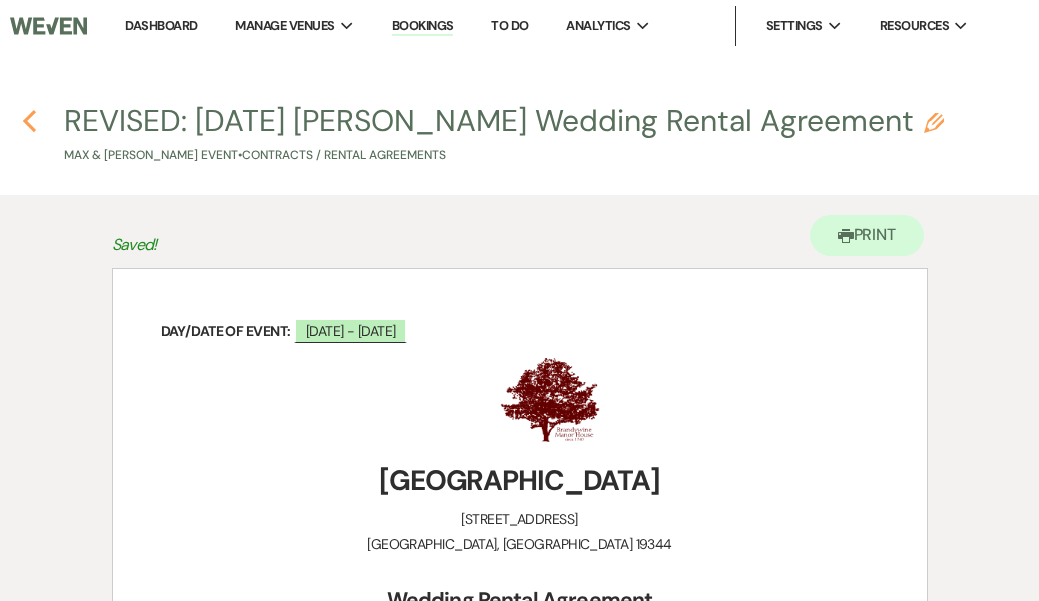 click on "Previous" 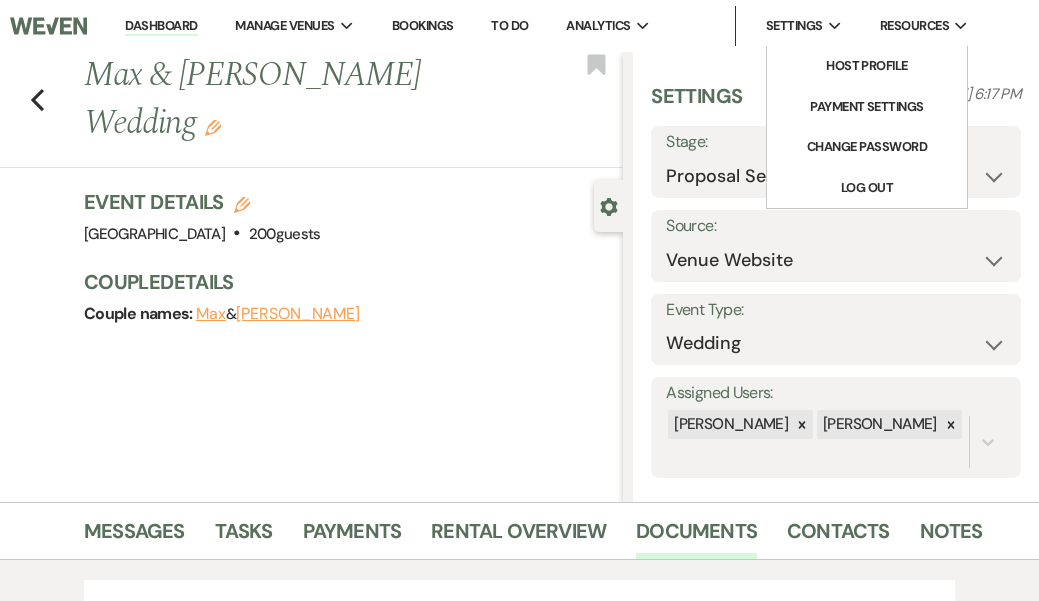 scroll, scrollTop: 0, scrollLeft: 0, axis: both 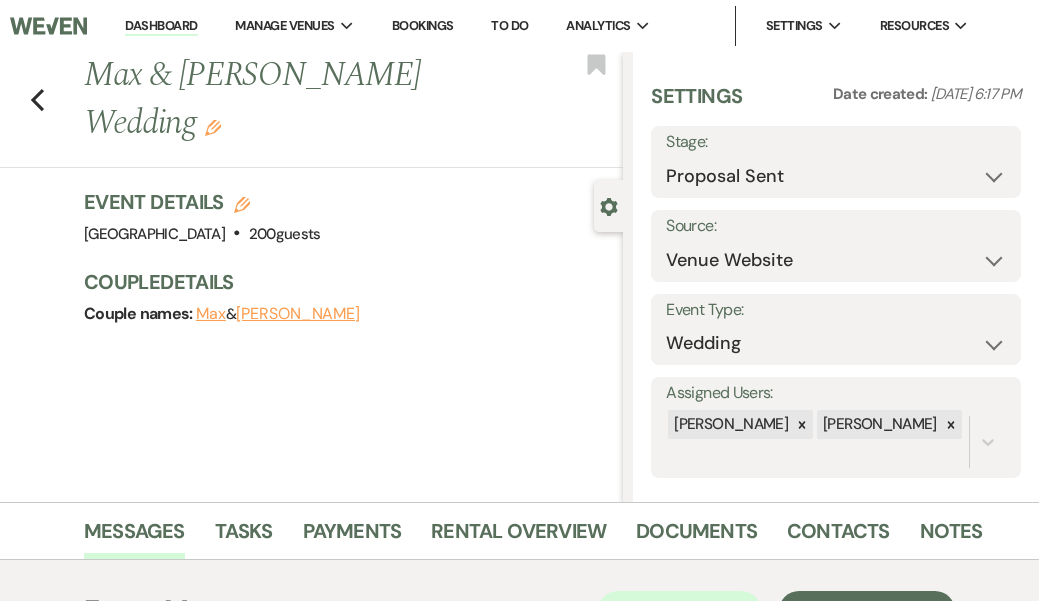 select on "6" 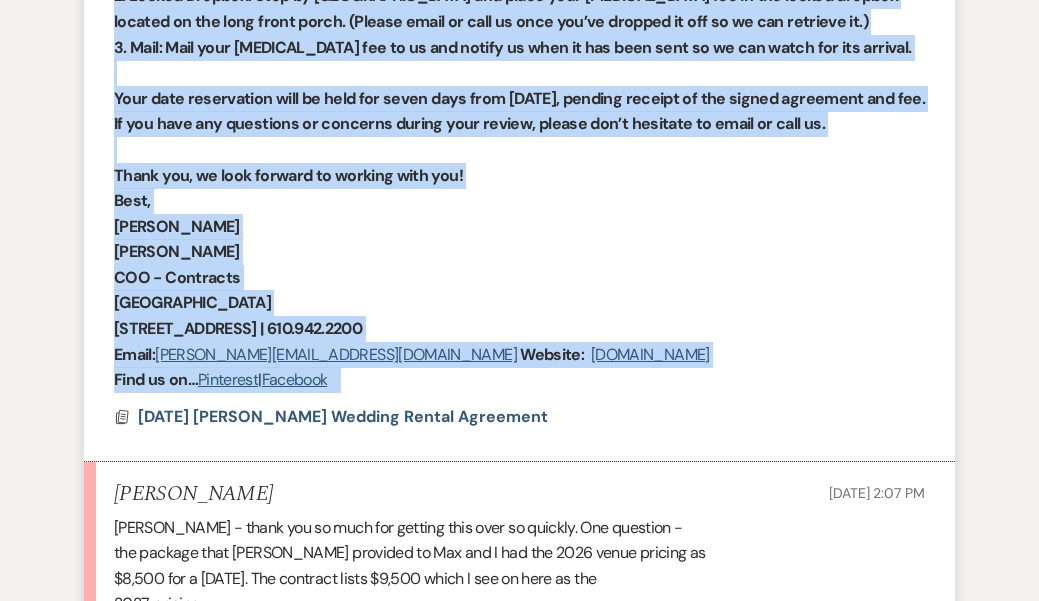 scroll, scrollTop: 0, scrollLeft: 0, axis: both 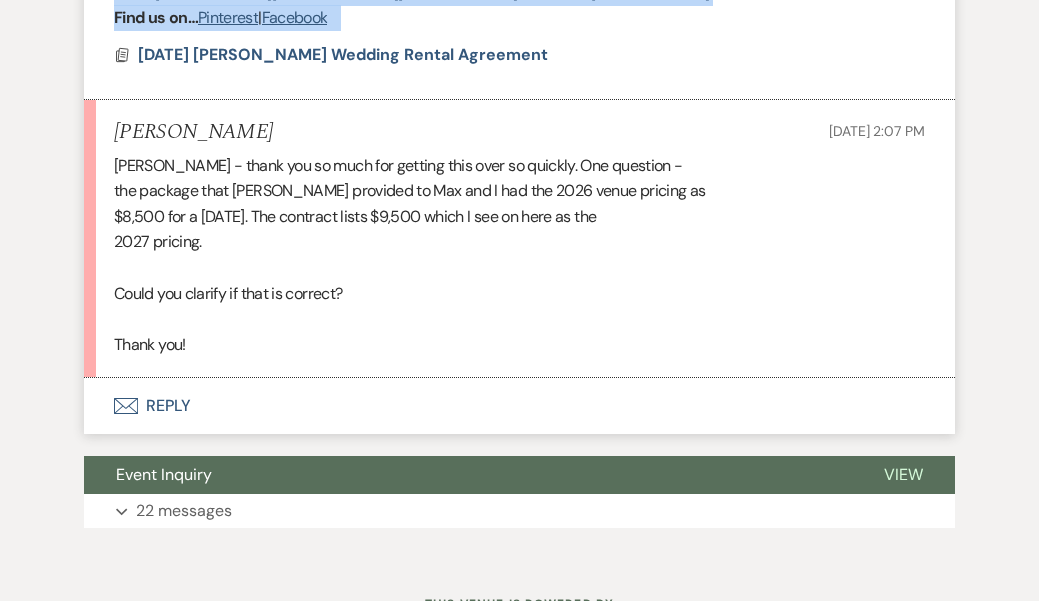 click on "Envelope Reply" at bounding box center (519, 406) 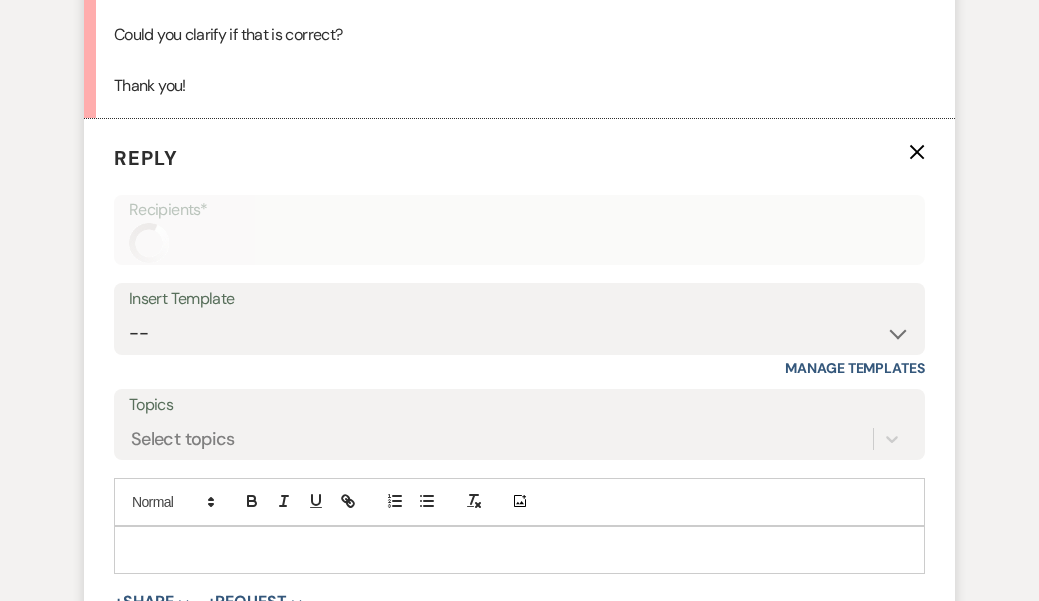 scroll, scrollTop: 3594, scrollLeft: 0, axis: vertical 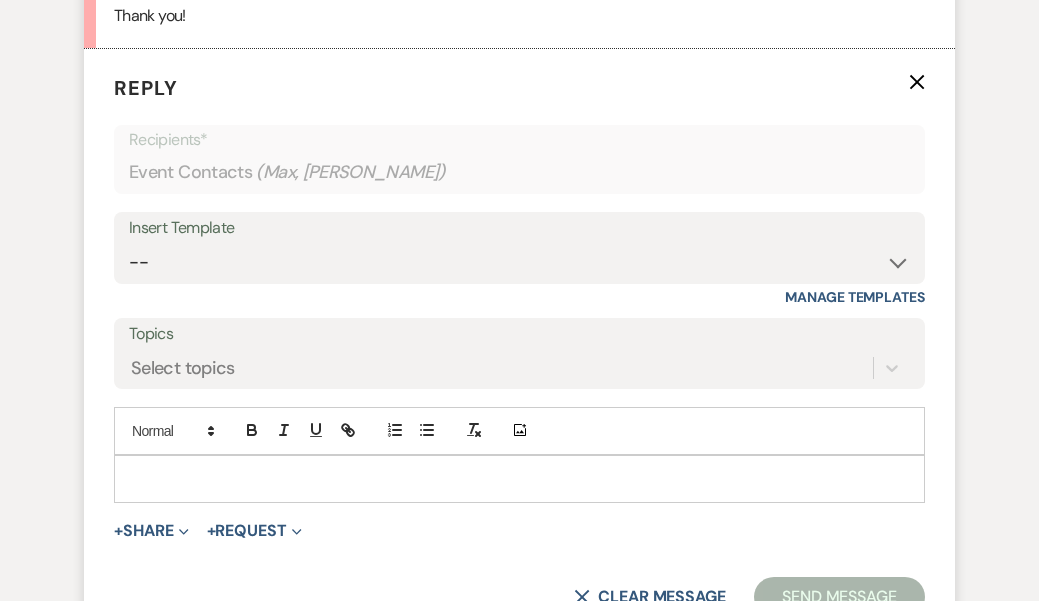 drag, startPoint x: 155, startPoint y: 429, endPoint x: 155, endPoint y: 415, distance: 14 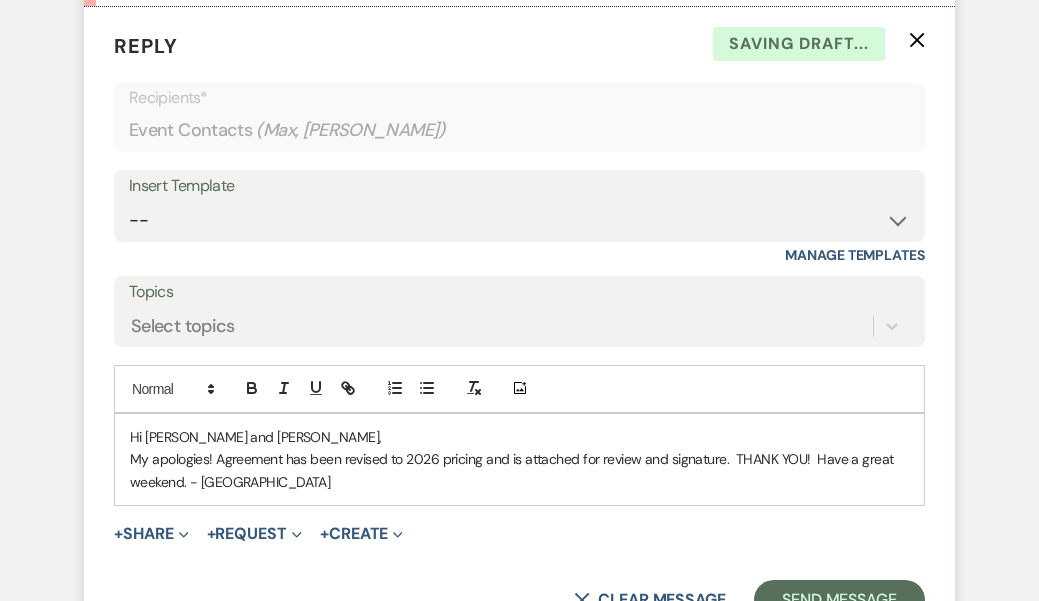 scroll, scrollTop: 3698, scrollLeft: 0, axis: vertical 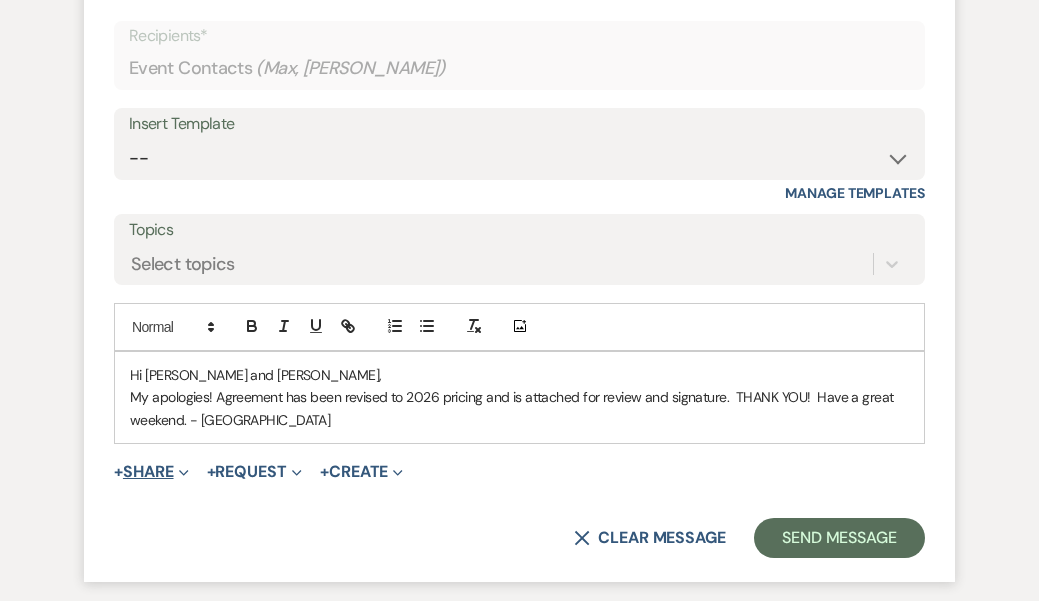 click on "+  Share Expand" at bounding box center (151, 472) 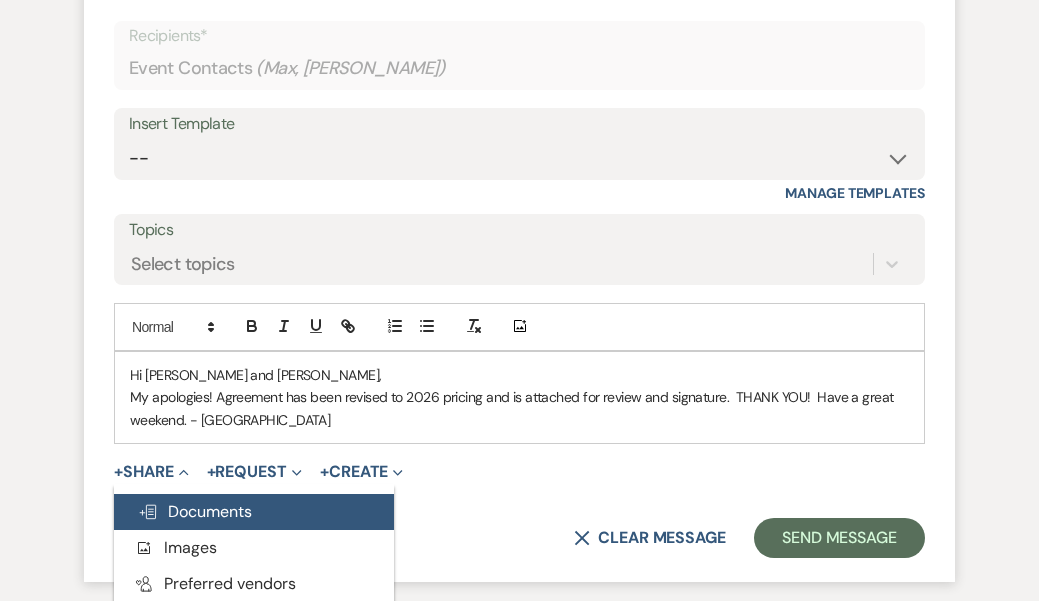 click on "Doc Upload Documents" at bounding box center [195, 511] 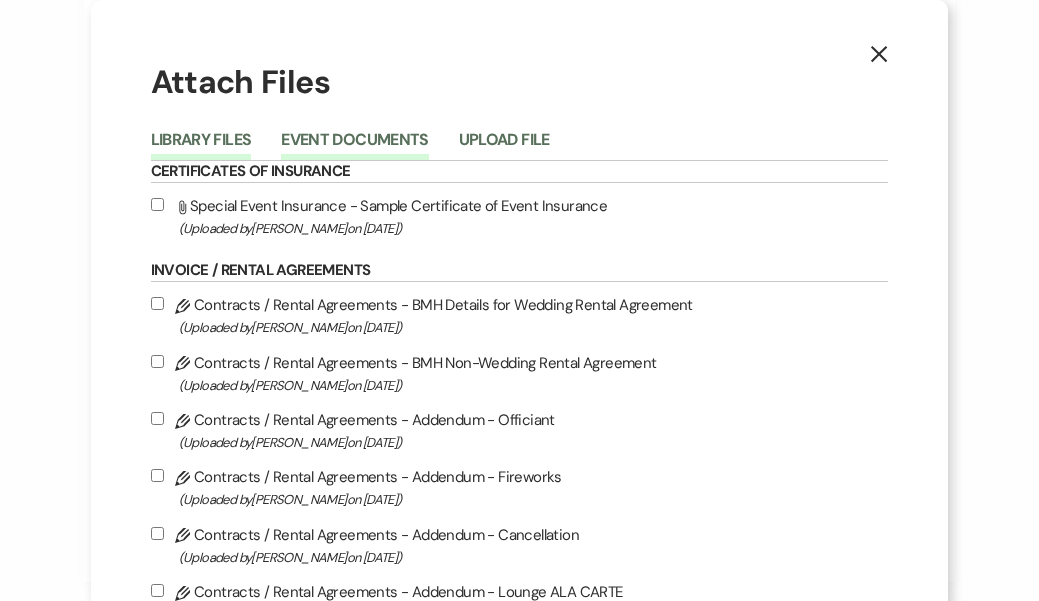 click on "Event Documents" at bounding box center [354, 146] 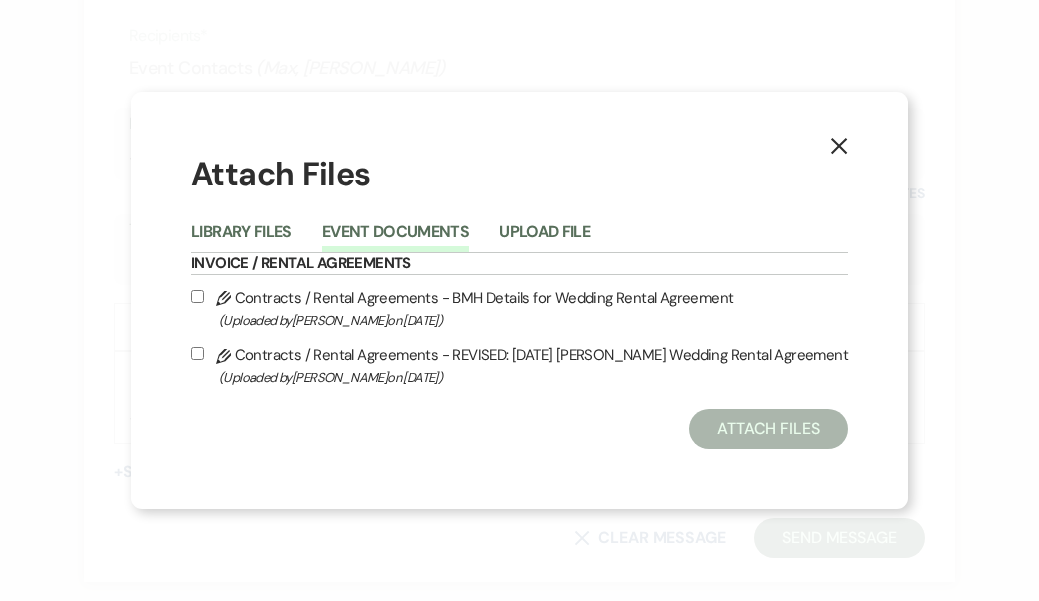 click on "Pencil Contracts / Rental Agreements - REVISED: [DATE] [PERSON_NAME] Wedding Rental Agreement (Uploaded by  [PERSON_NAME]  on   [DATE] )" at bounding box center (197, 353) 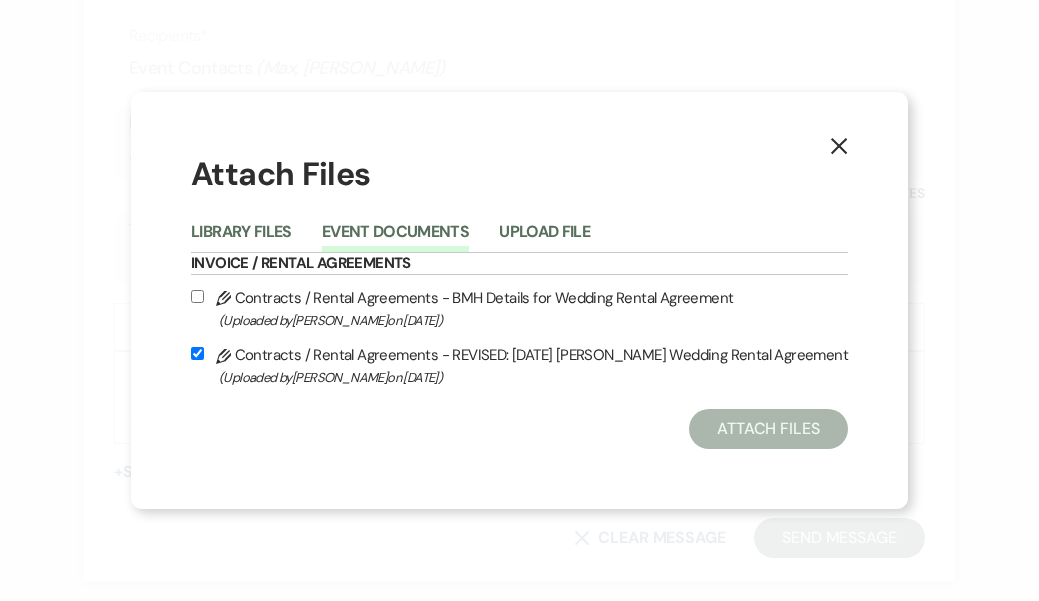 checkbox on "true" 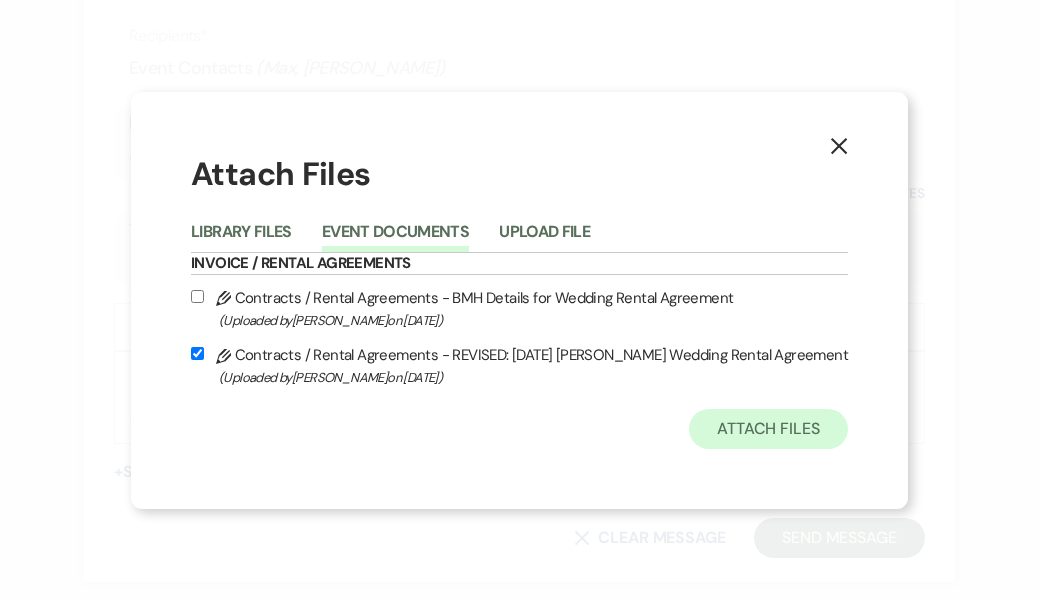 click on "Attach Files" at bounding box center [768, 429] 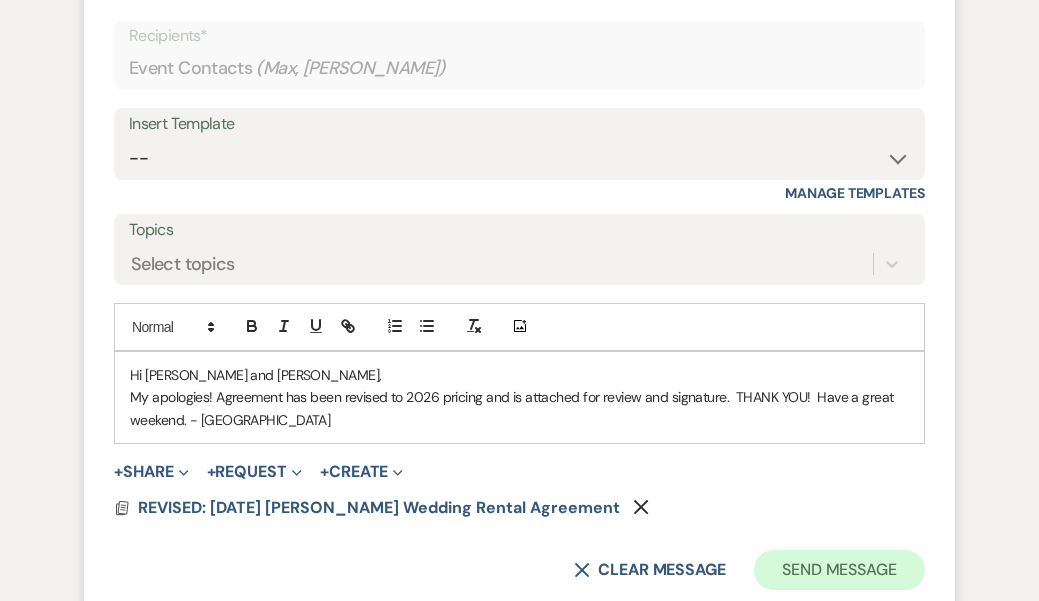 click on "Send Message" at bounding box center [839, 570] 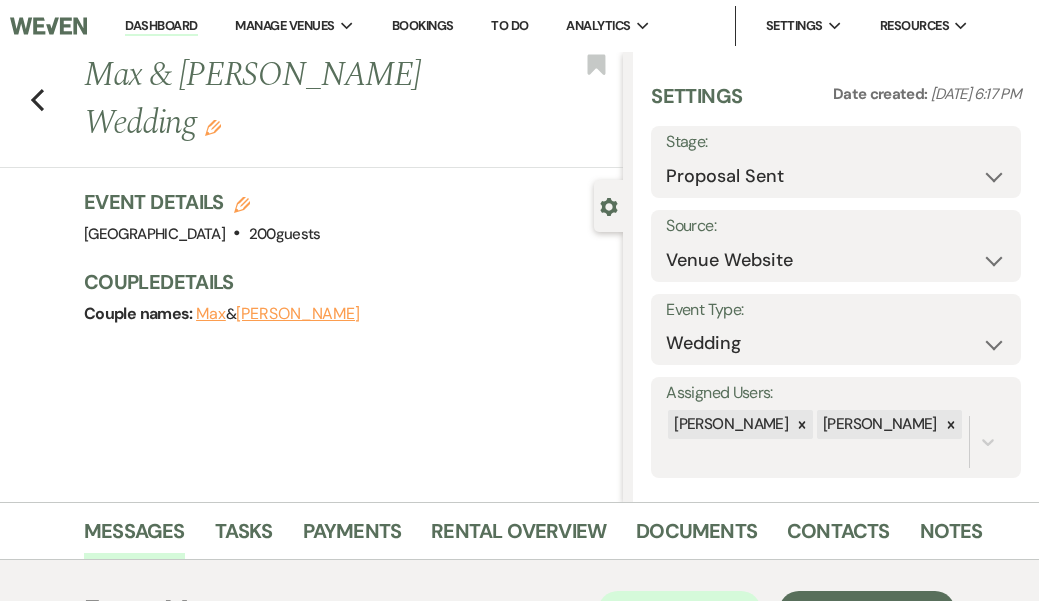 scroll, scrollTop: 0, scrollLeft: 0, axis: both 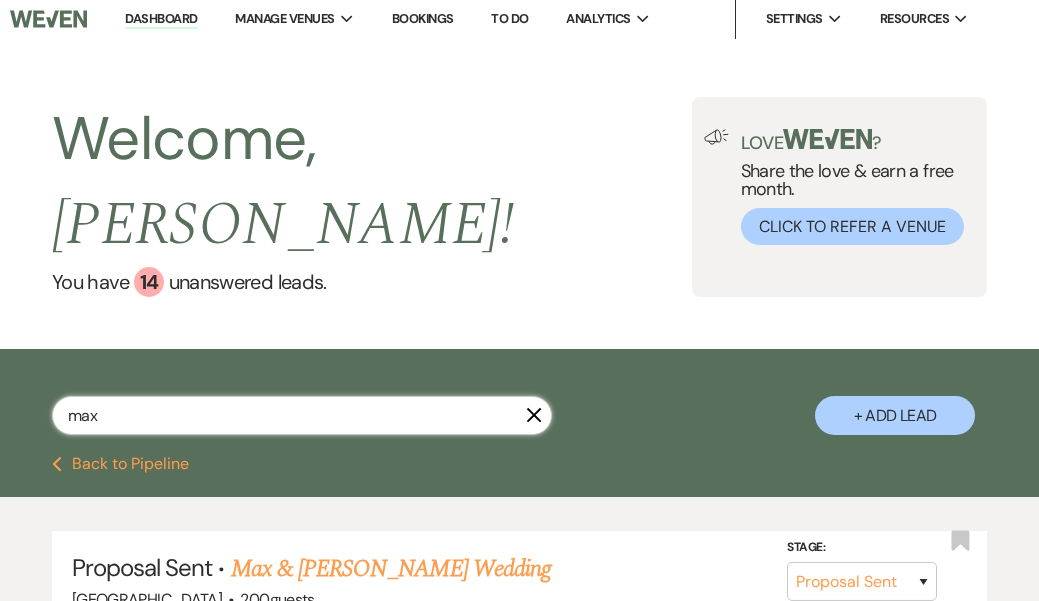 drag, startPoint x: 100, startPoint y: 377, endPoint x: 72, endPoint y: 364, distance: 30.870699 